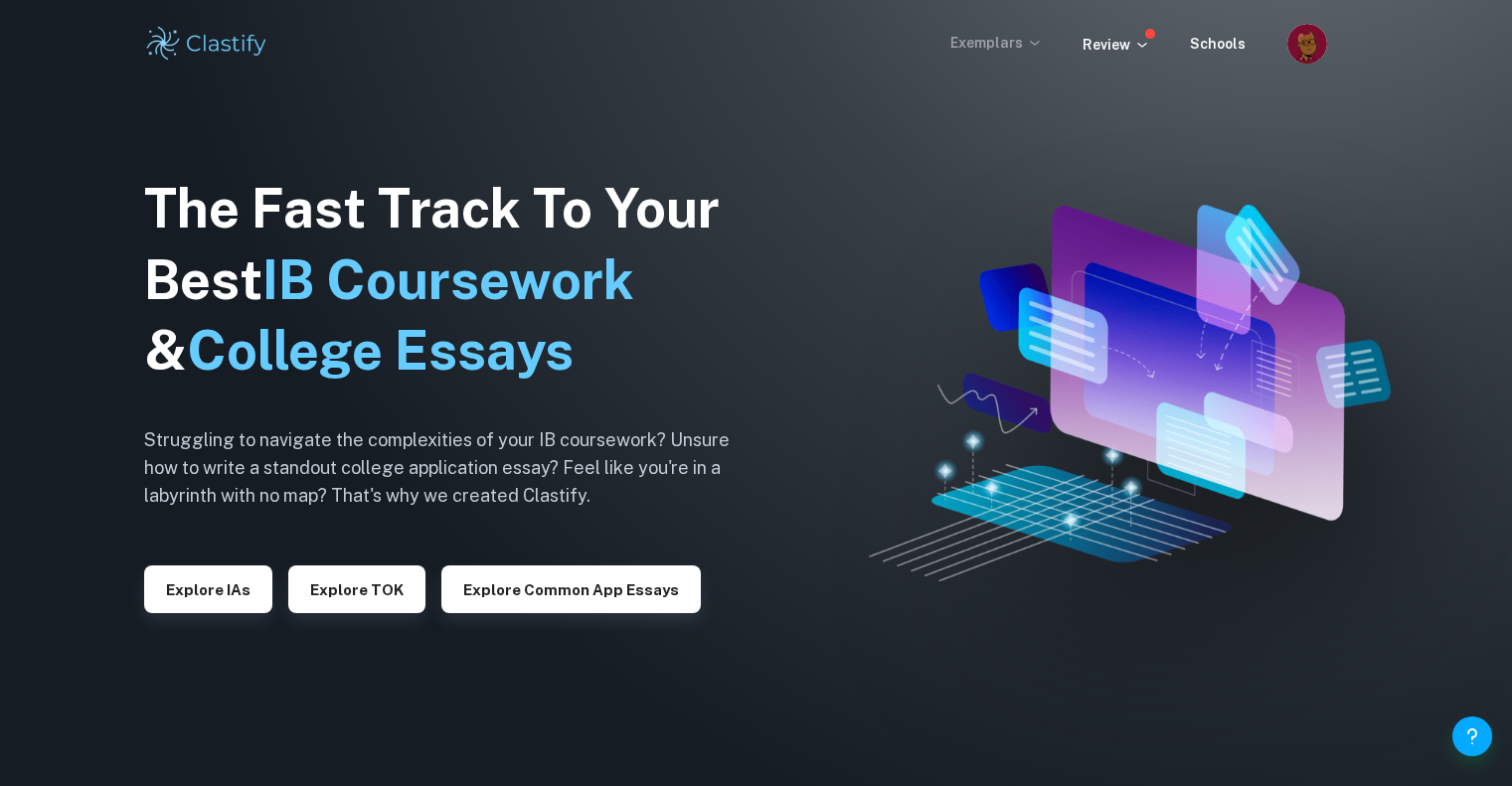 scroll, scrollTop: 0, scrollLeft: 0, axis: both 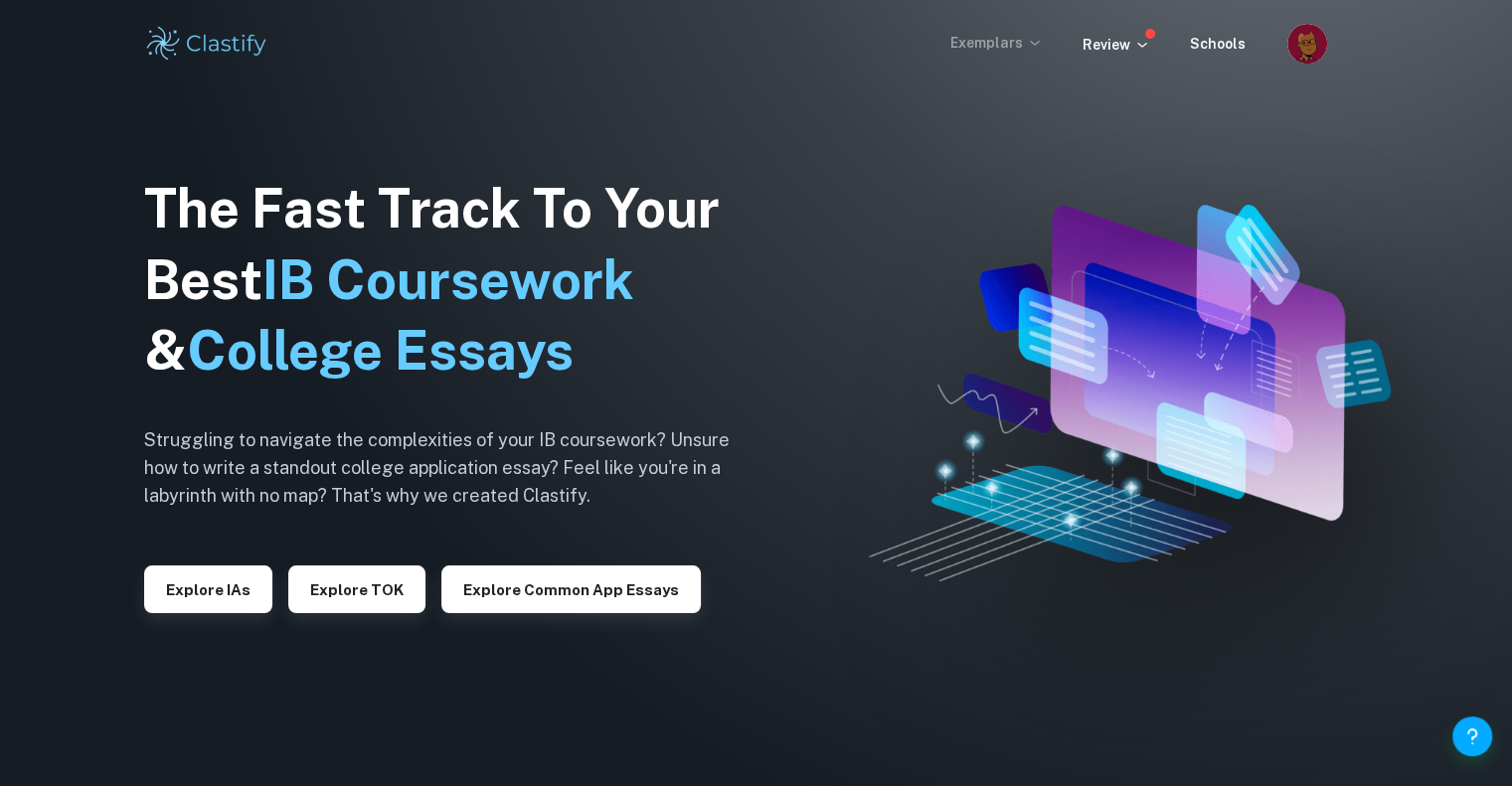 click on "Exemplars" at bounding box center (996, 43) 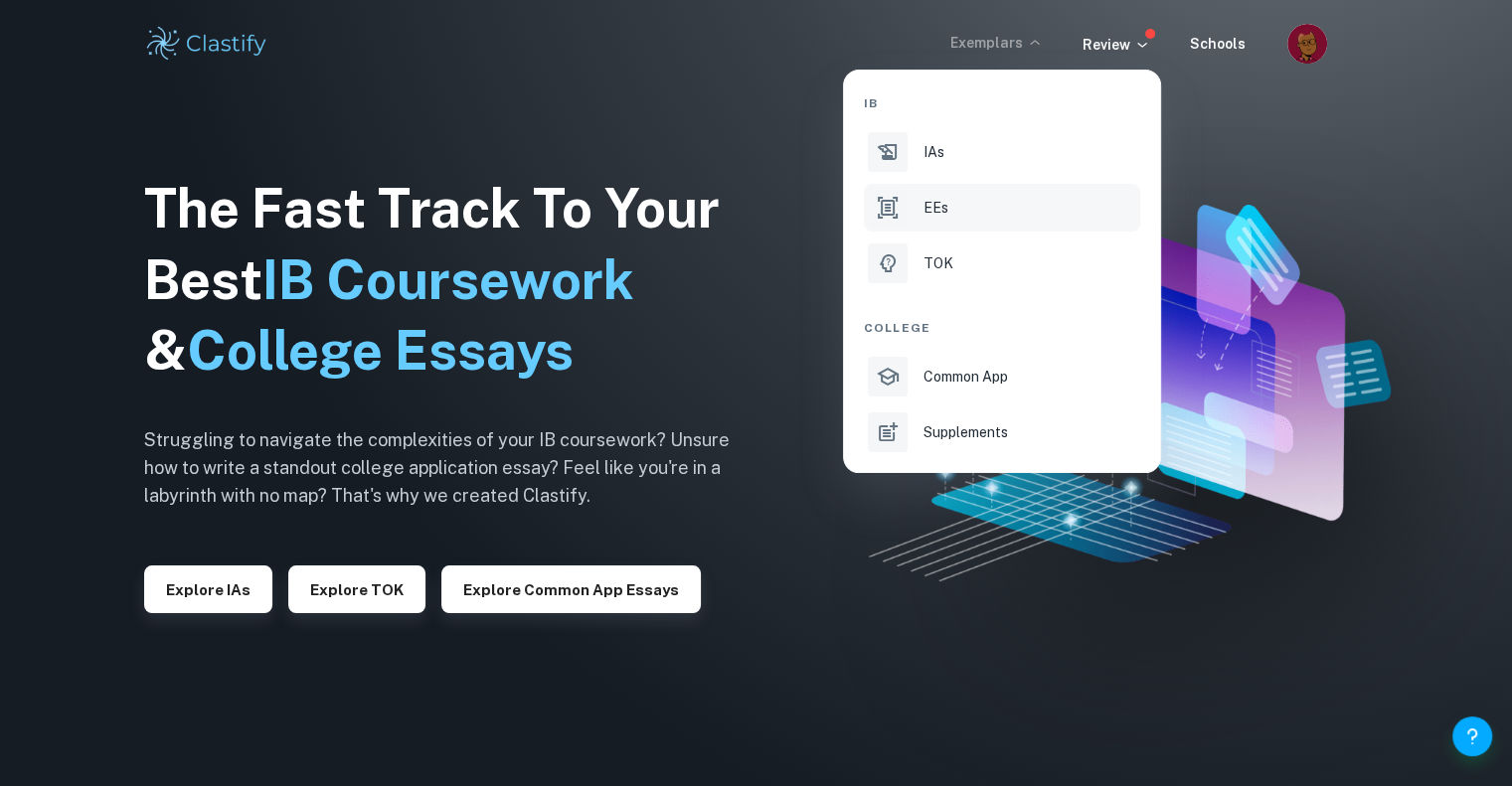 click on "EEs" at bounding box center [1030, 208] 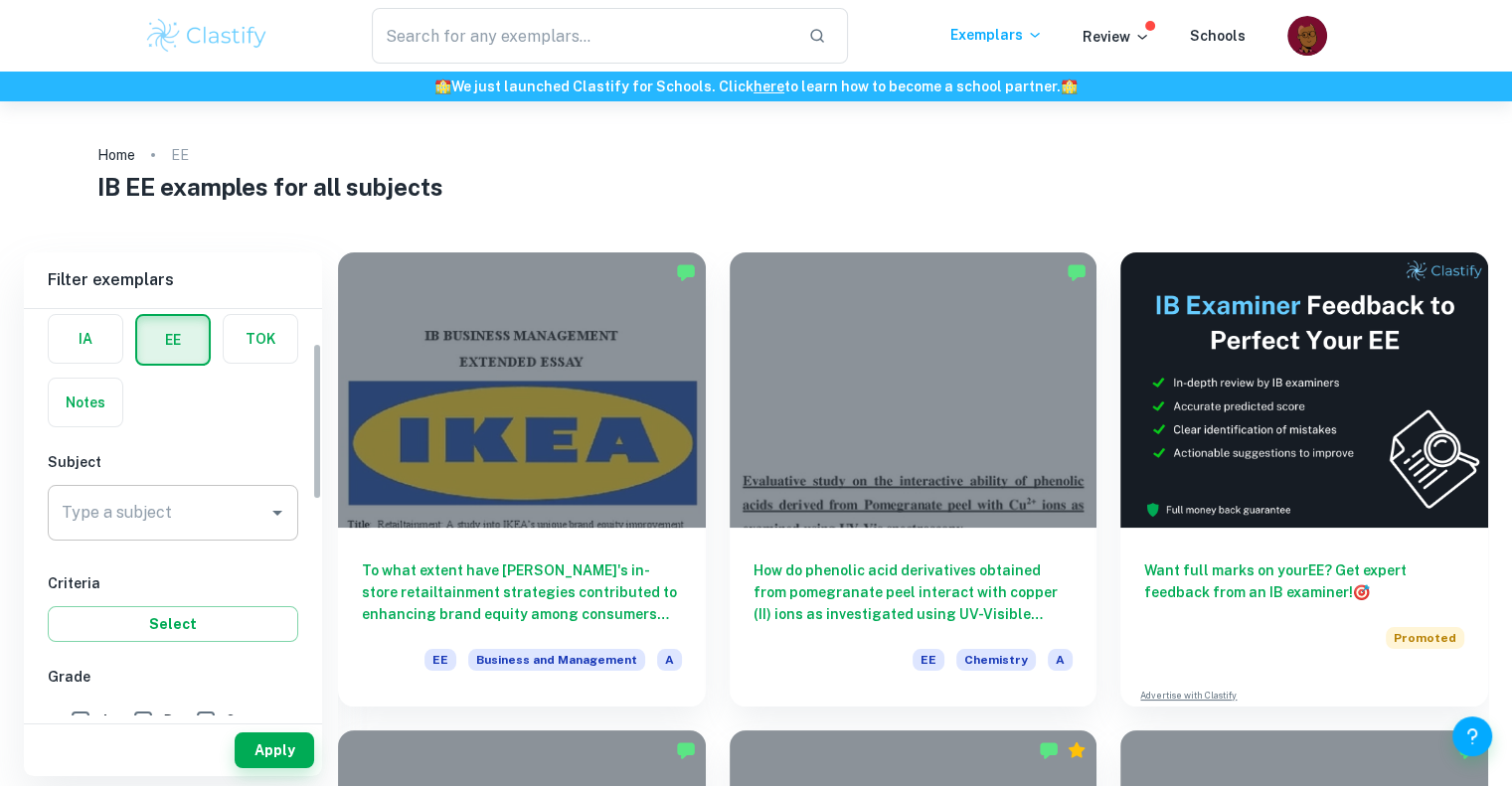 scroll, scrollTop: 87, scrollLeft: 0, axis: vertical 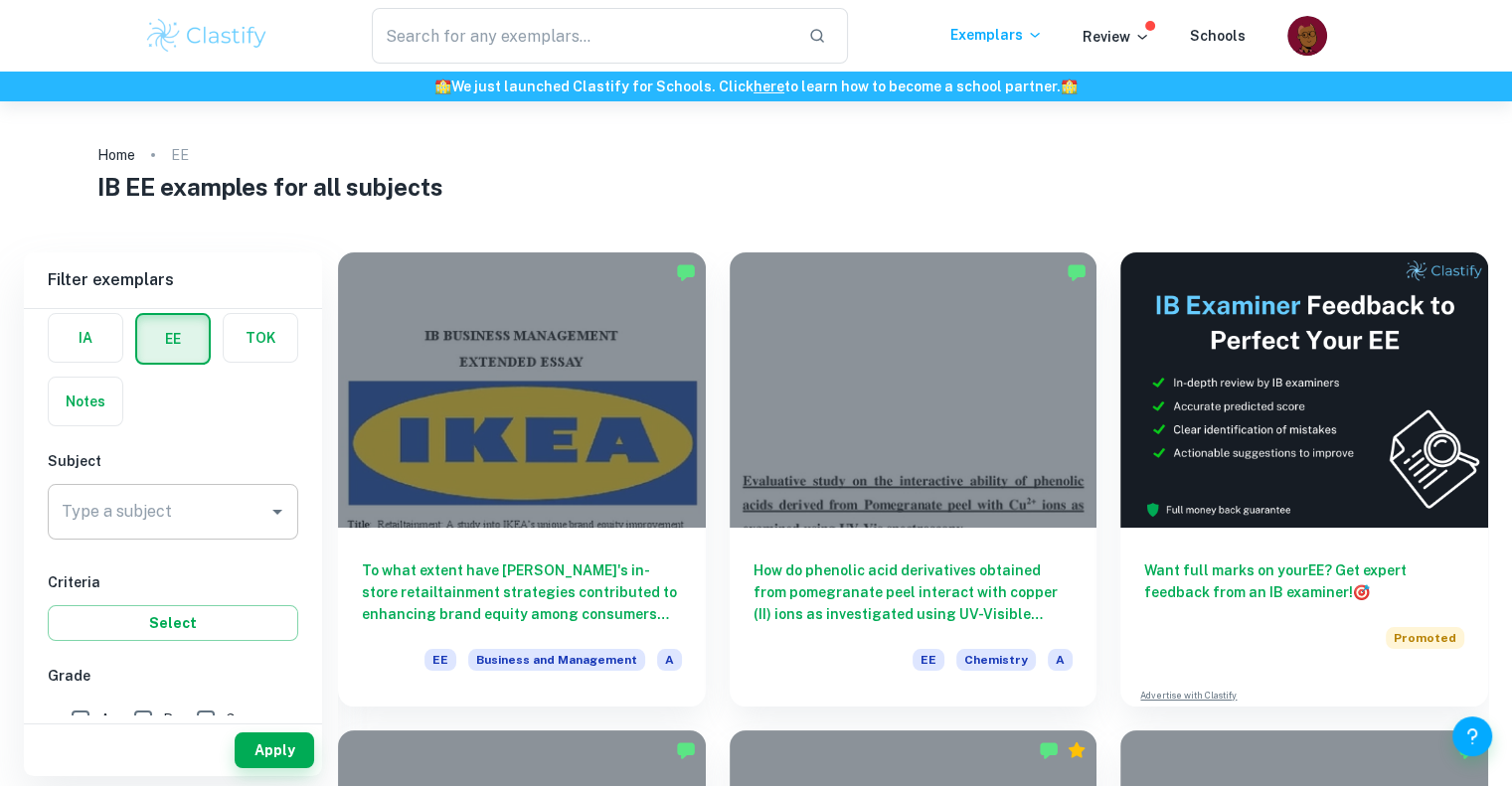 click on "Type a subject" at bounding box center (173, 512) 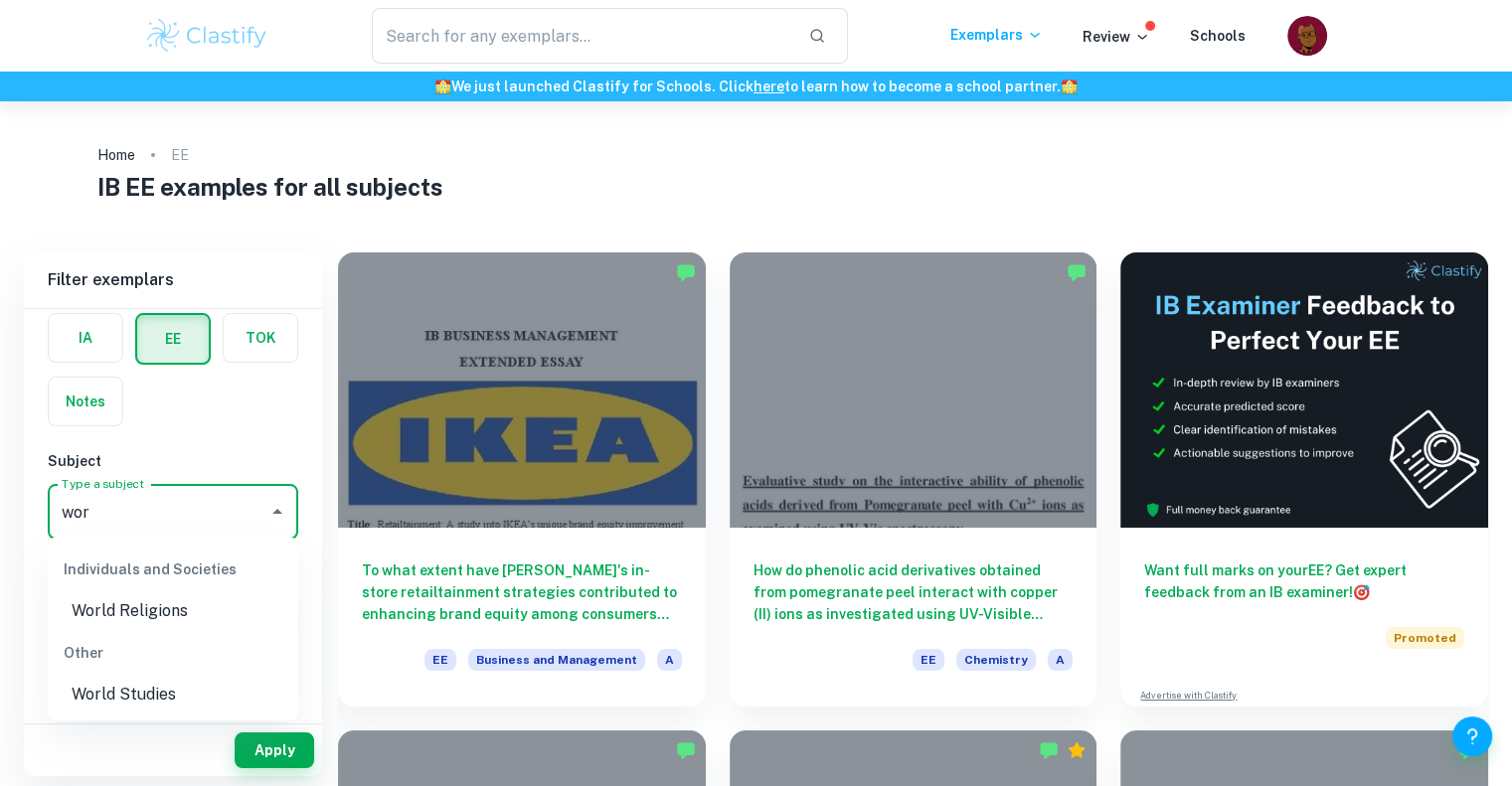 click on "World Religions" at bounding box center [173, 611] 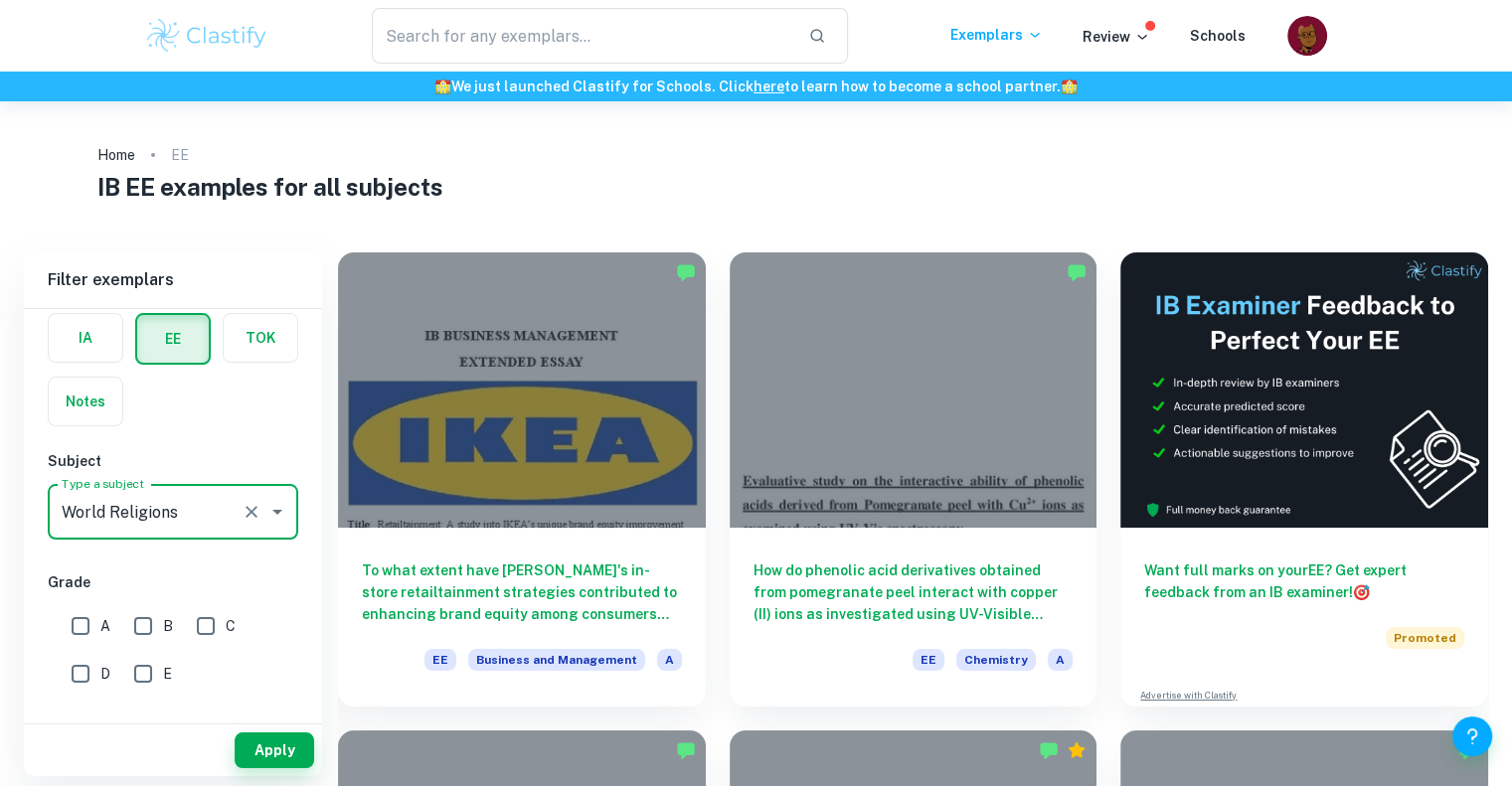 type on "World Religions" 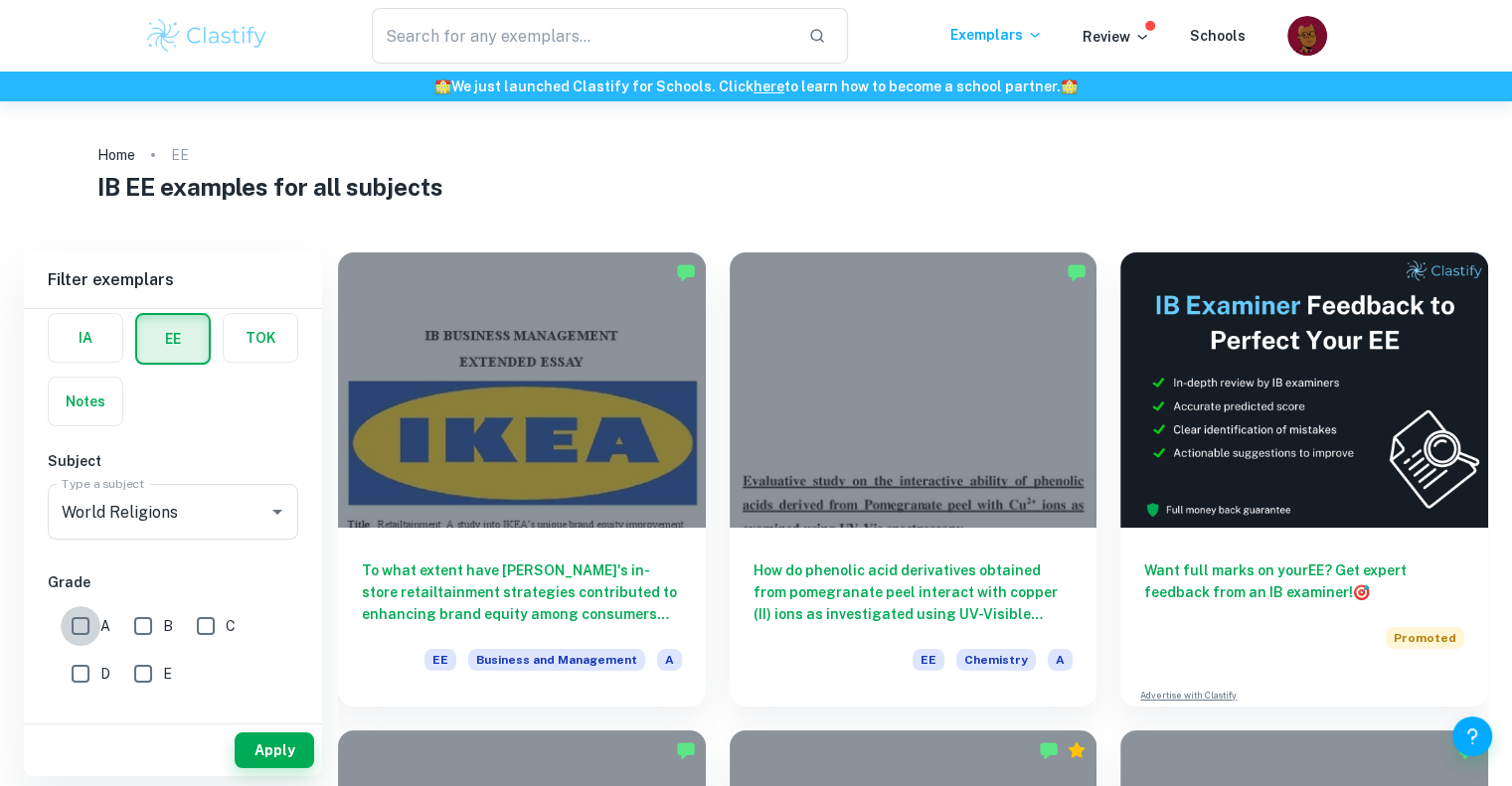 click on "A" at bounding box center [81, 626] 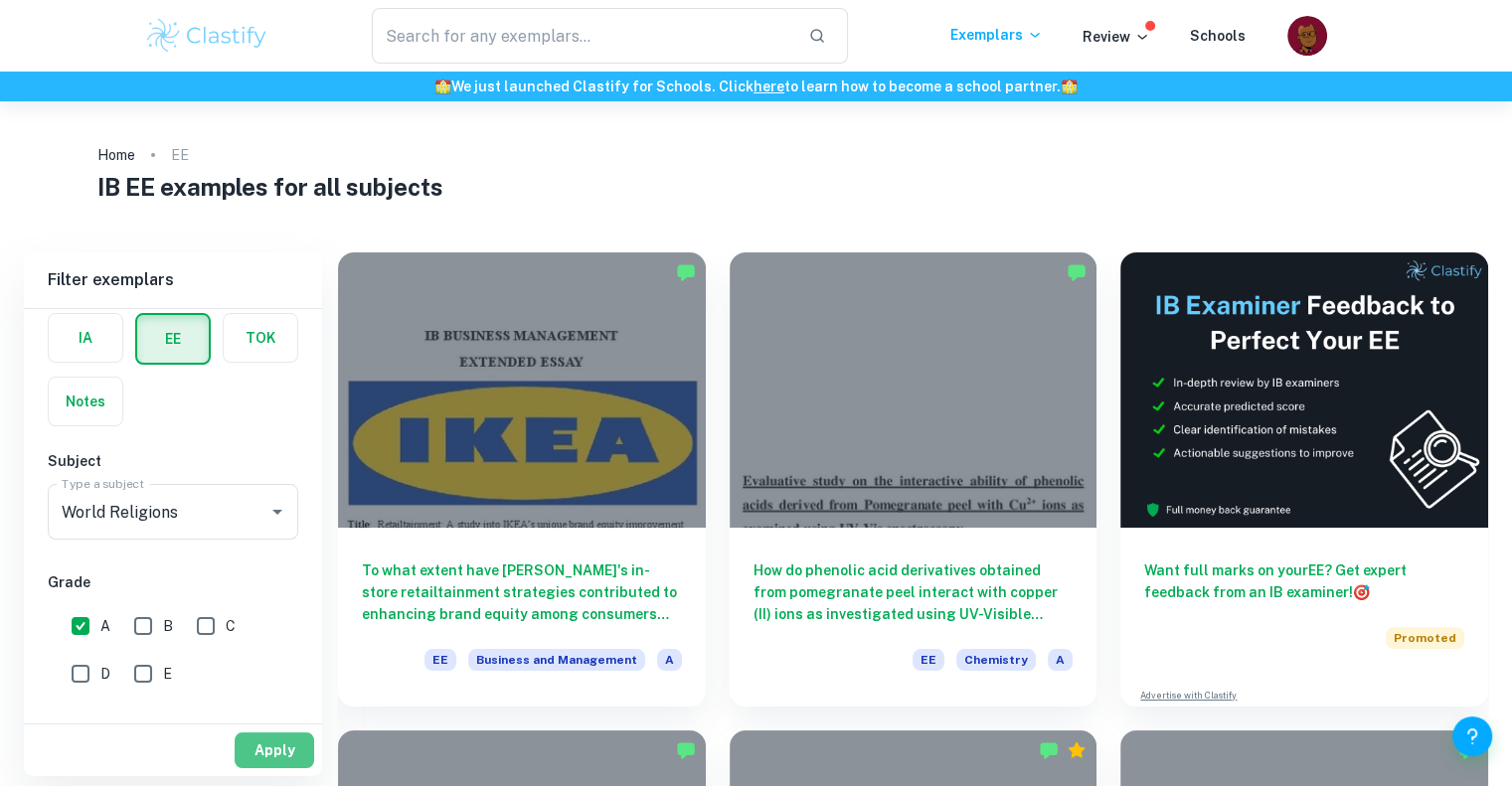 click on "Apply" at bounding box center [274, 750] 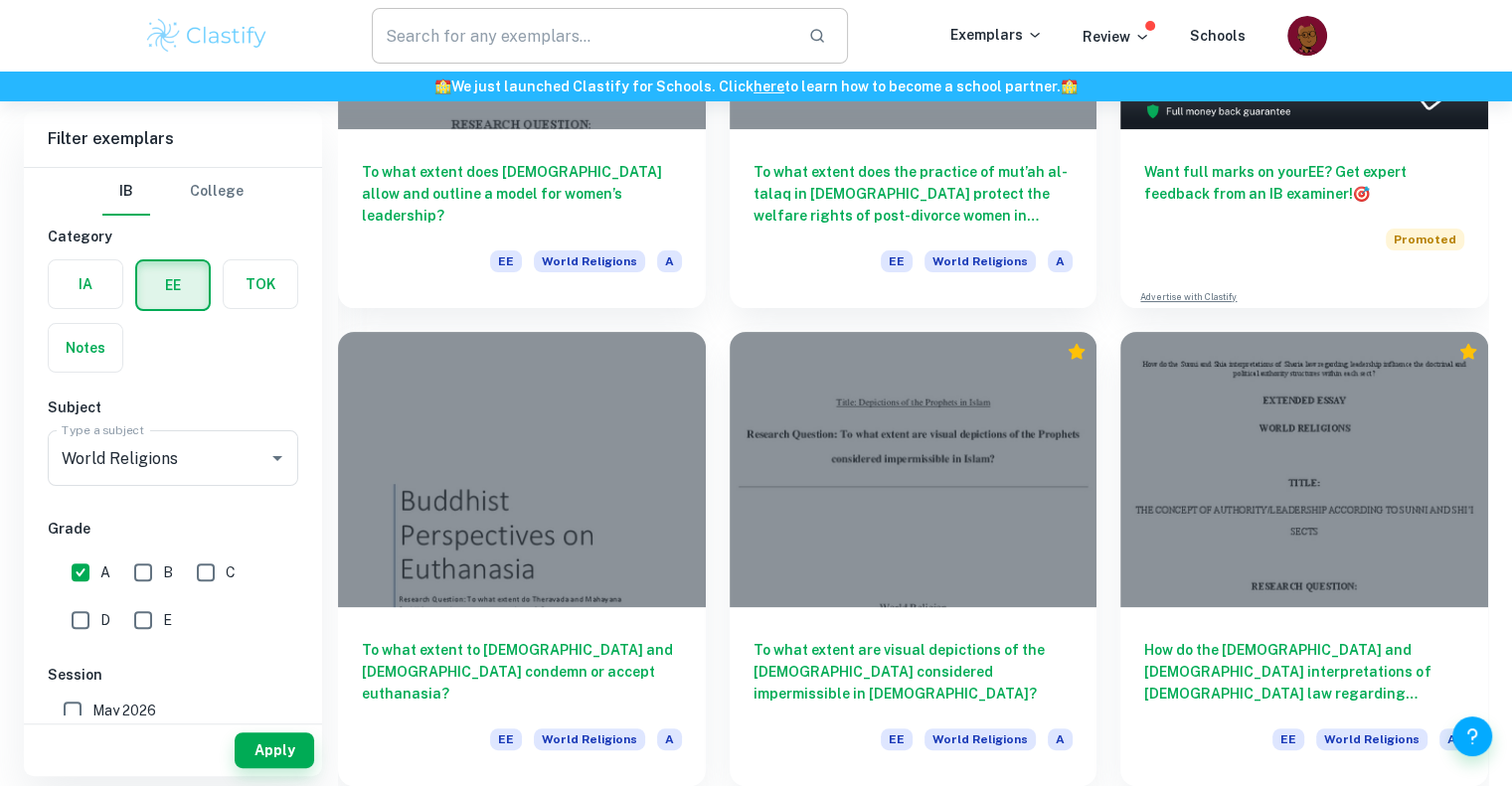 scroll, scrollTop: 397, scrollLeft: 0, axis: vertical 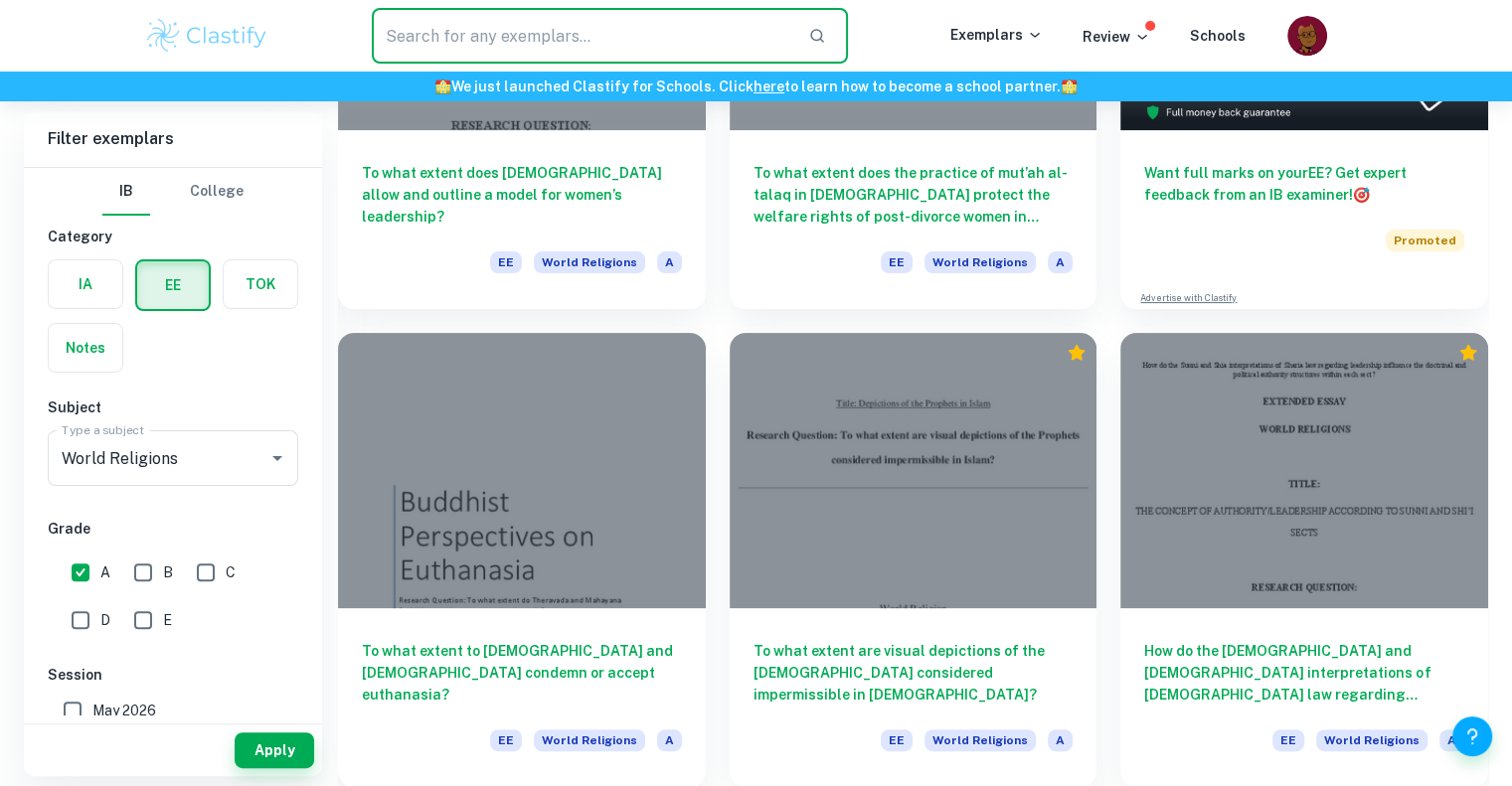 click at bounding box center (582, 36) 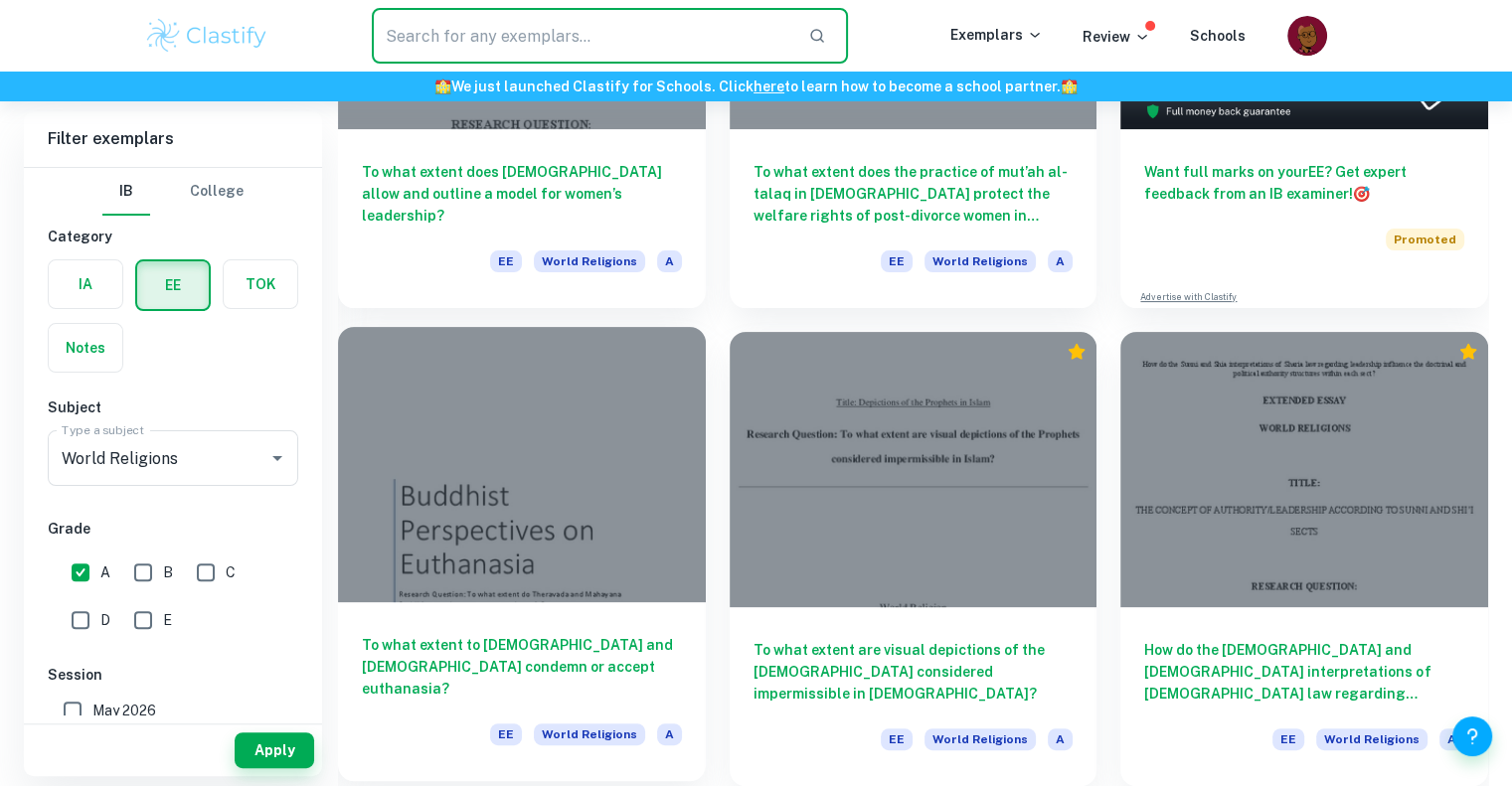 scroll, scrollTop: 397, scrollLeft: 0, axis: vertical 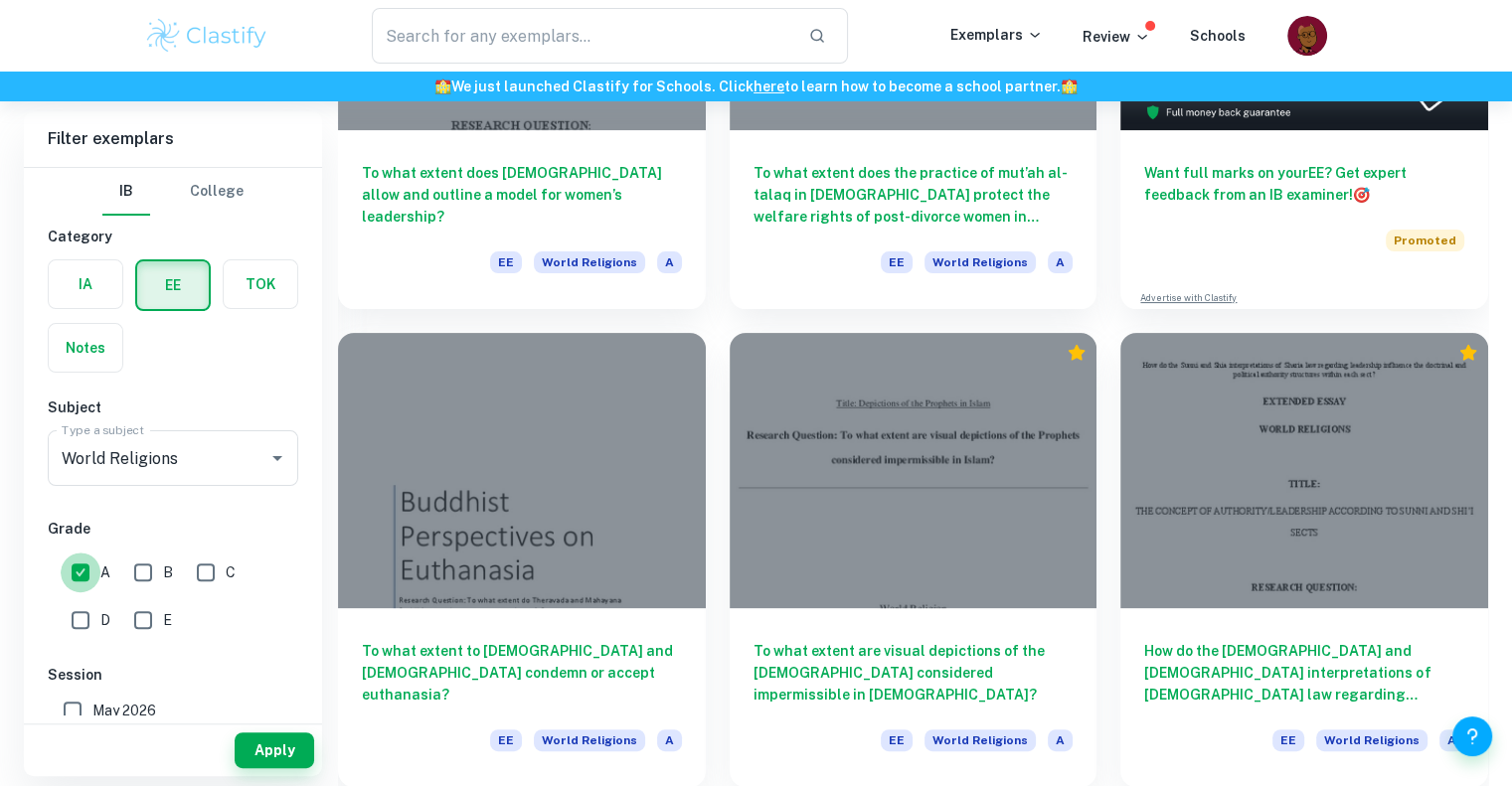 click on "A" at bounding box center (81, 572) 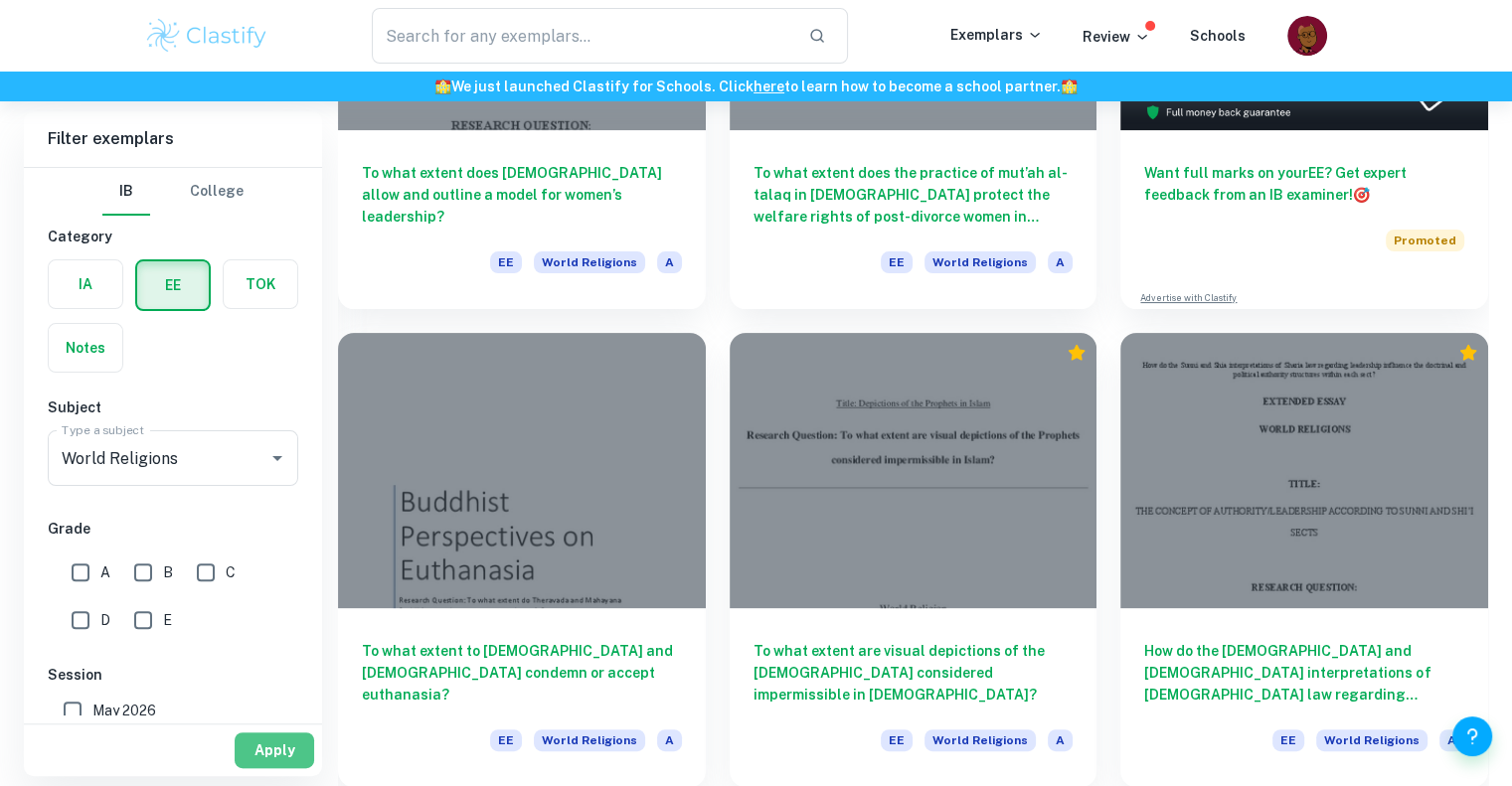 click on "Apply" at bounding box center (274, 750) 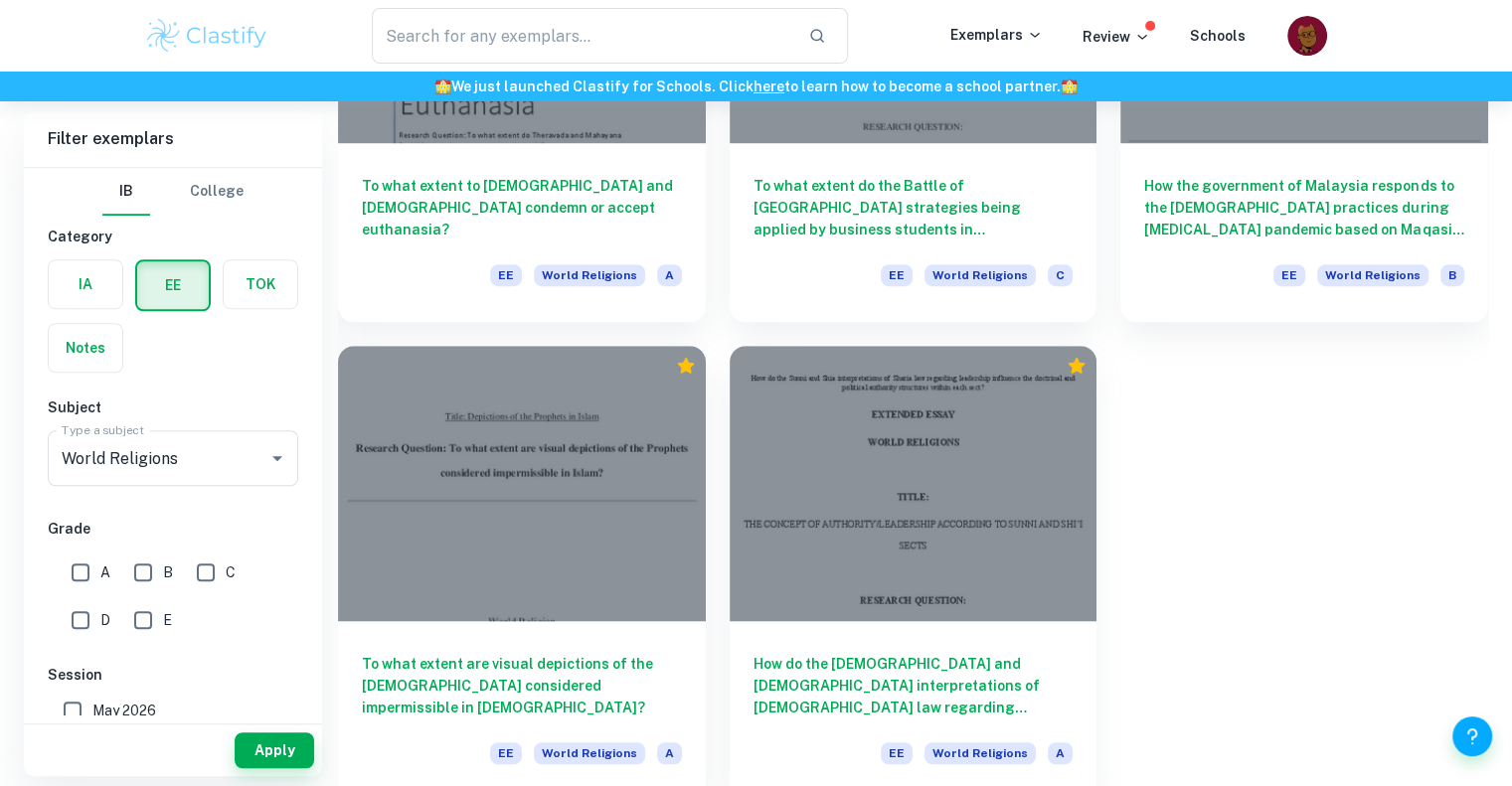 scroll, scrollTop: 1355, scrollLeft: 0, axis: vertical 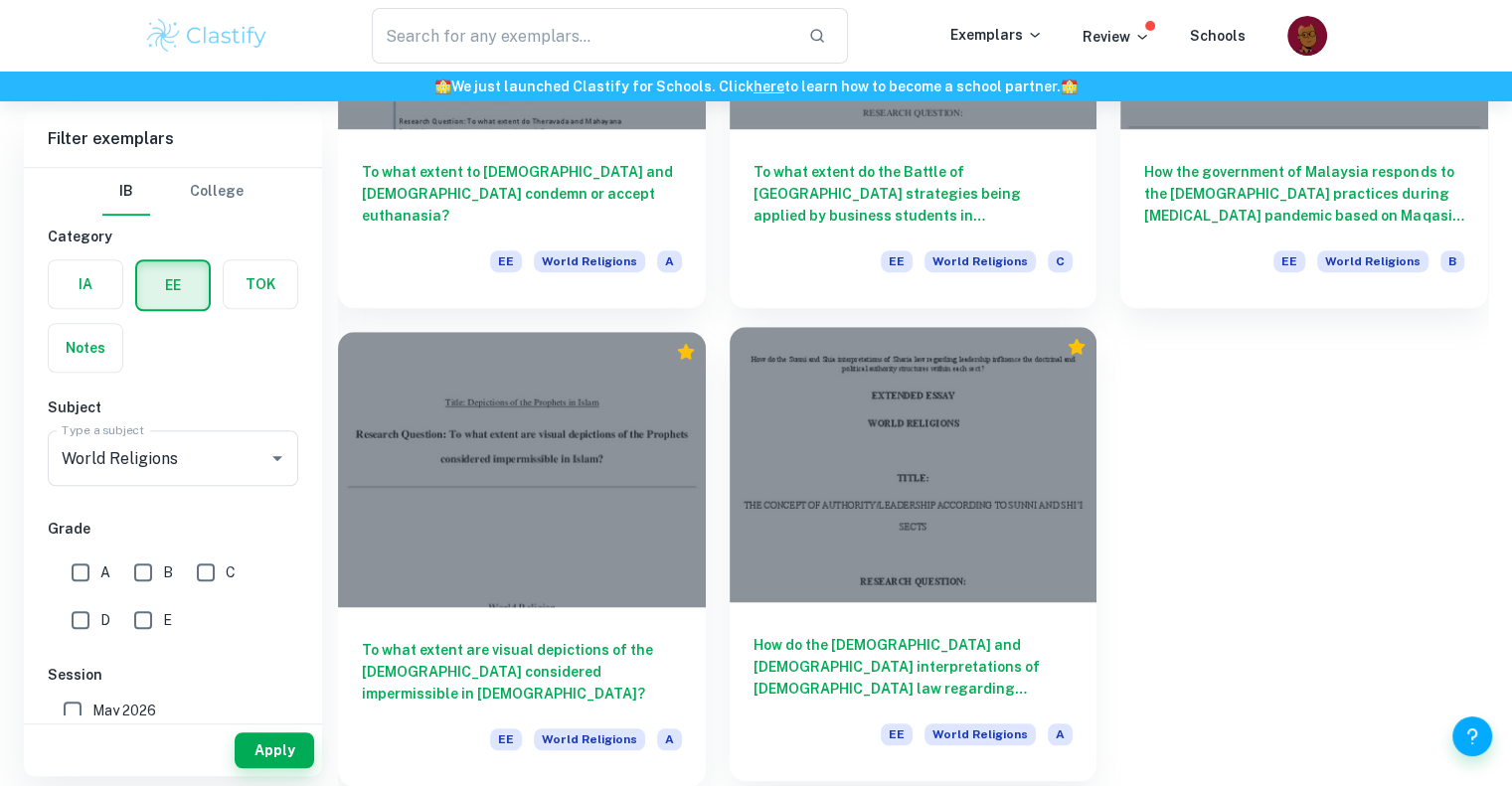 click at bounding box center (914, 464) 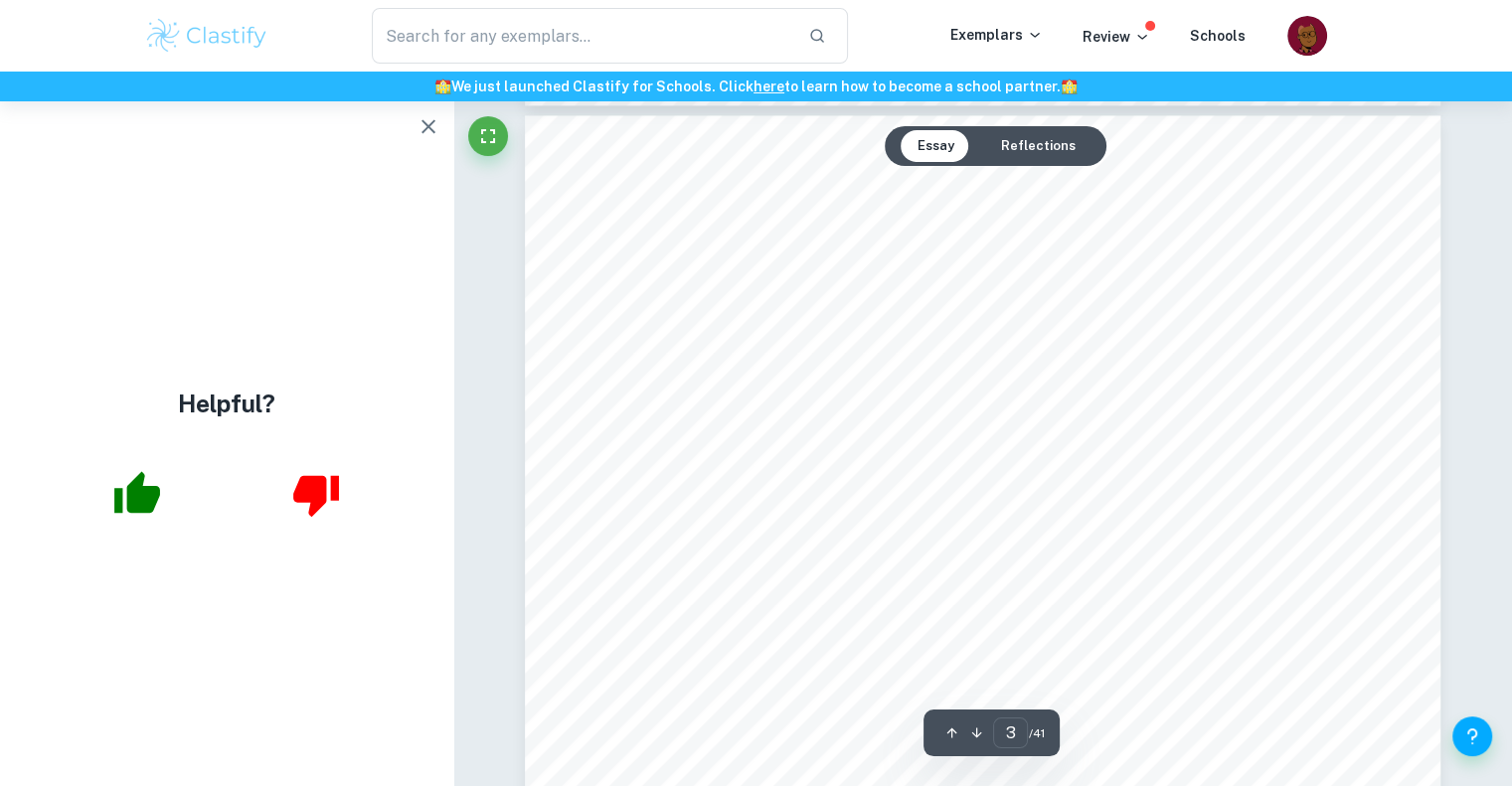 scroll, scrollTop: 2762, scrollLeft: 0, axis: vertical 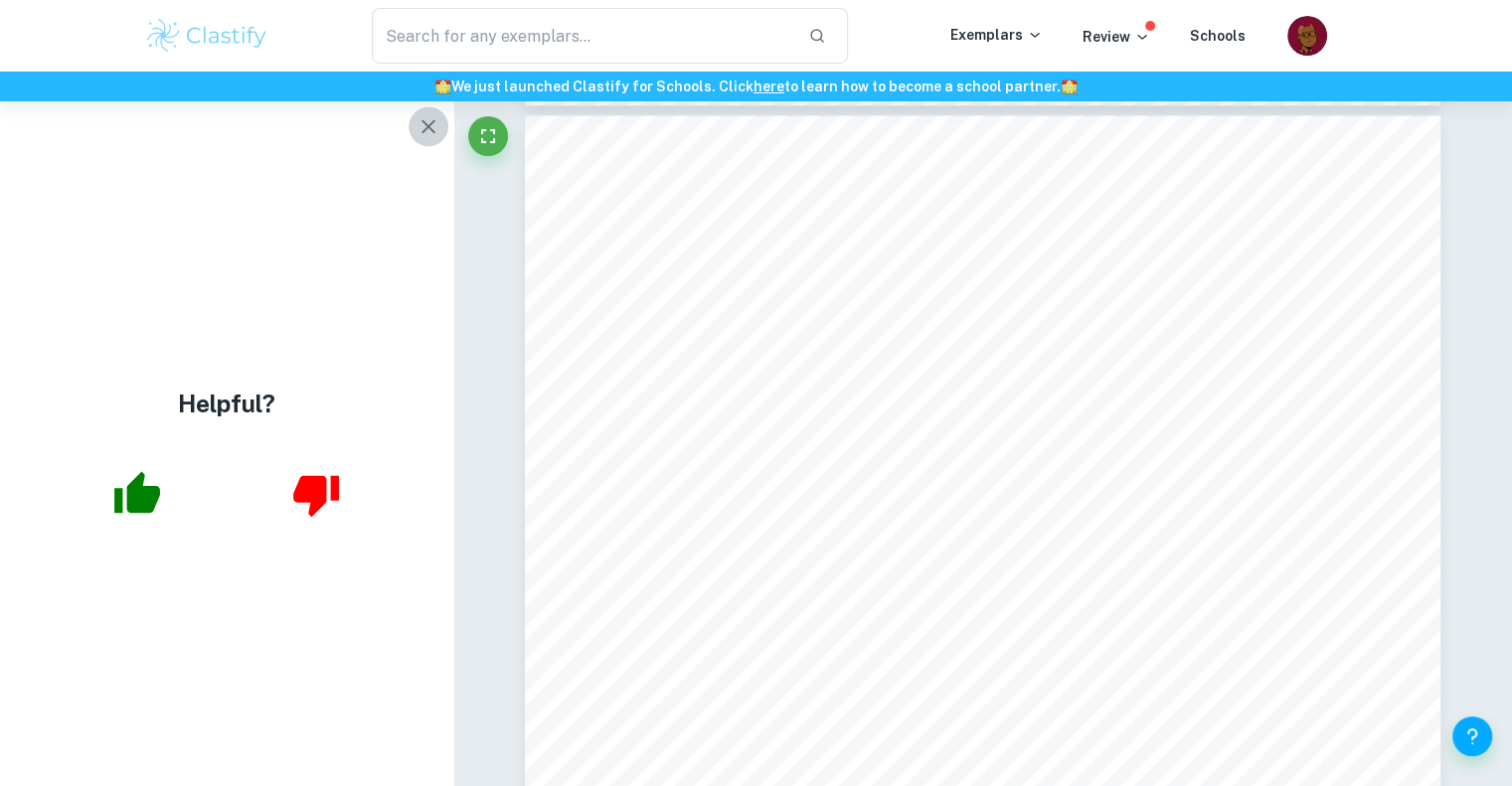 click 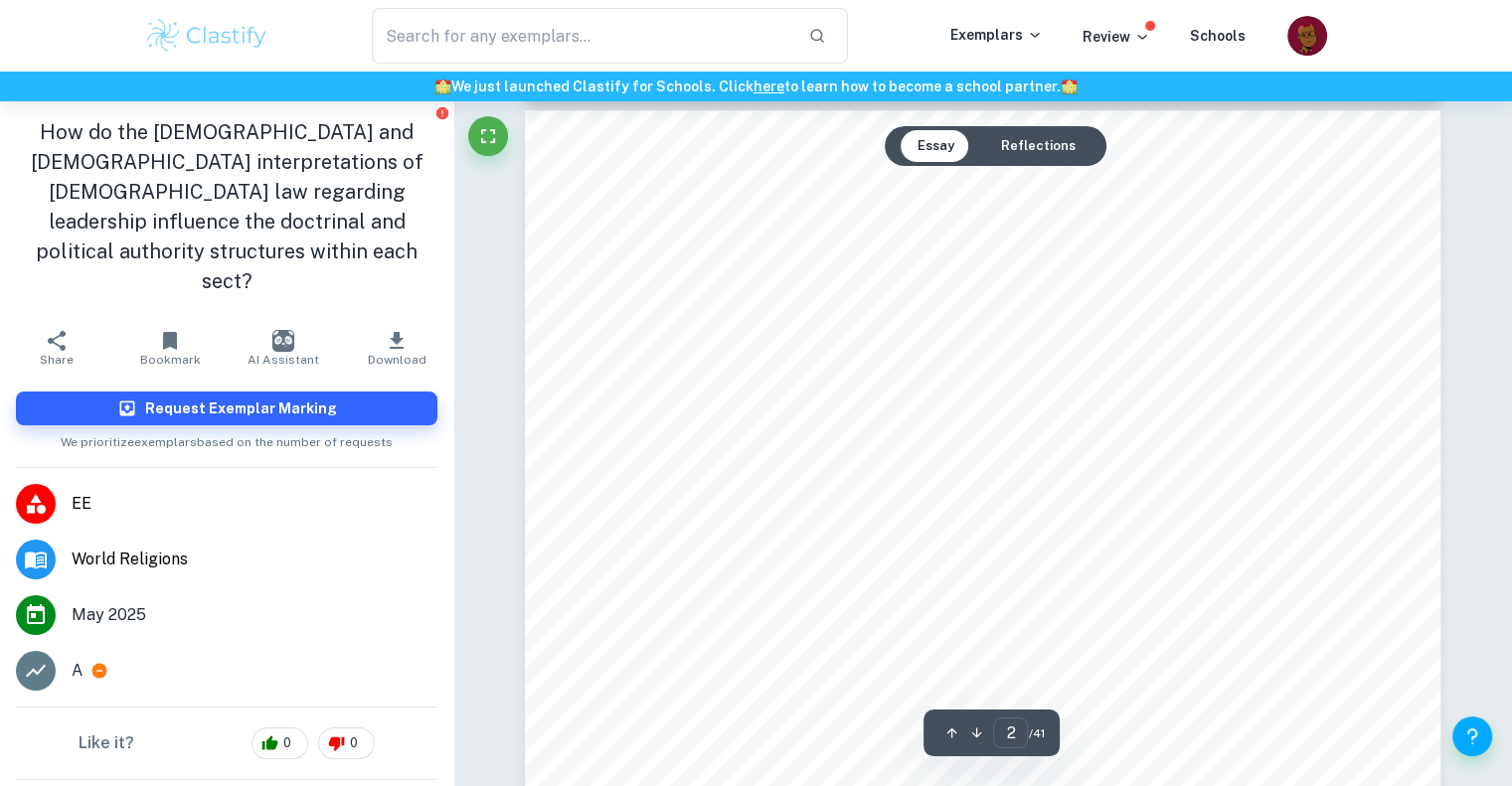 scroll, scrollTop: 1462, scrollLeft: 0, axis: vertical 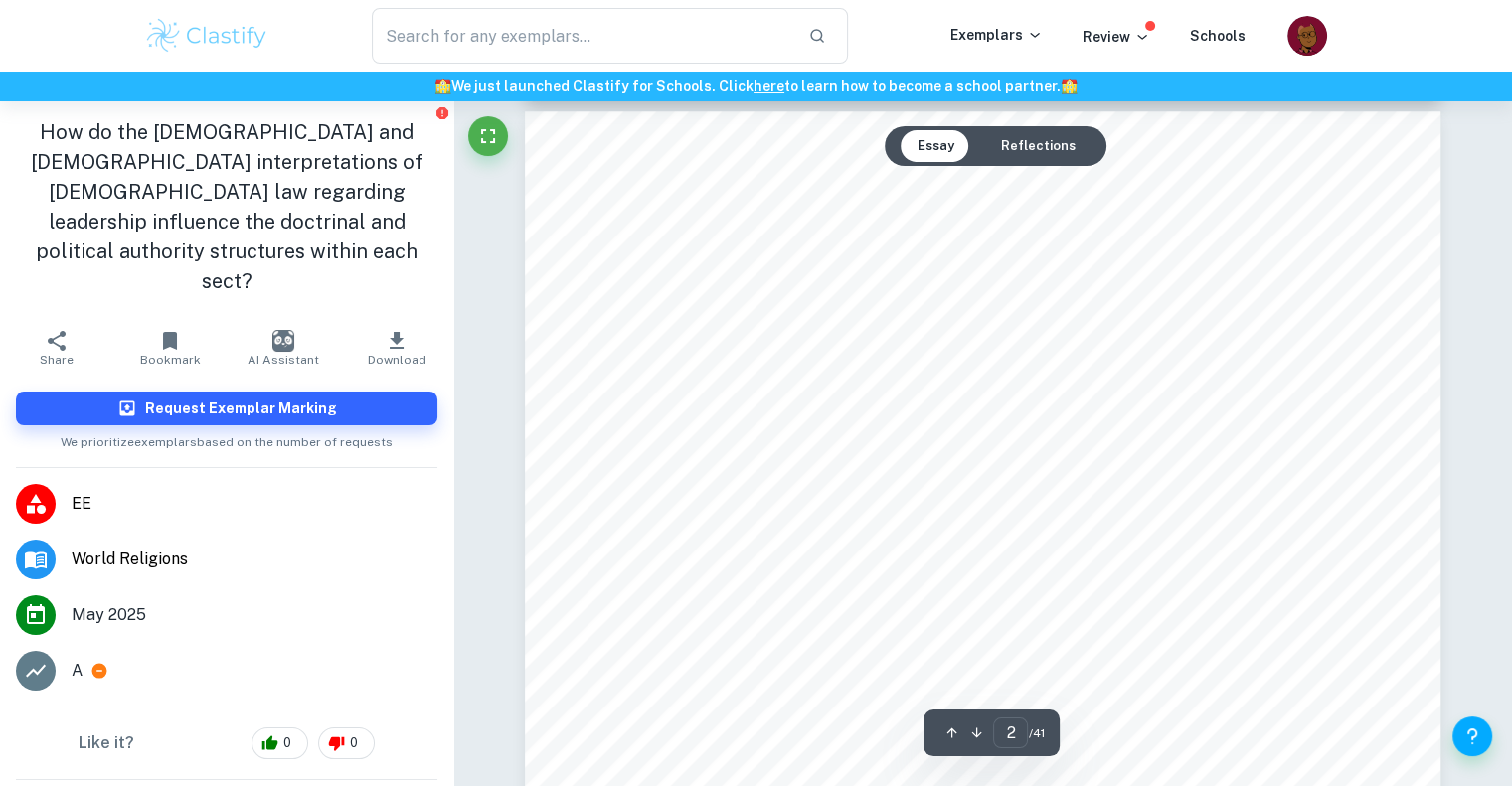 click on "Reflections" at bounding box center [1037, 146] 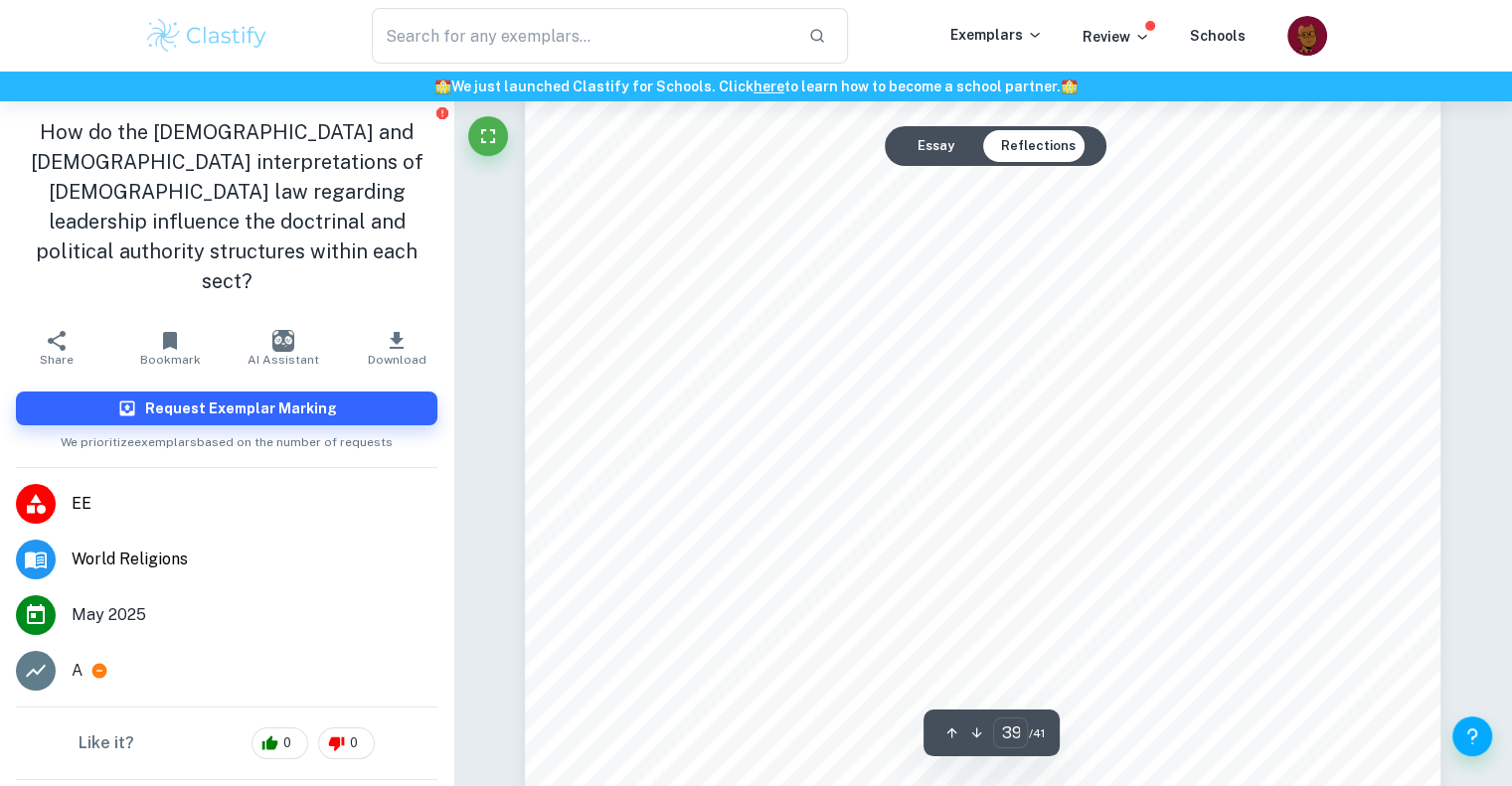 scroll, scrollTop: 49820, scrollLeft: 0, axis: vertical 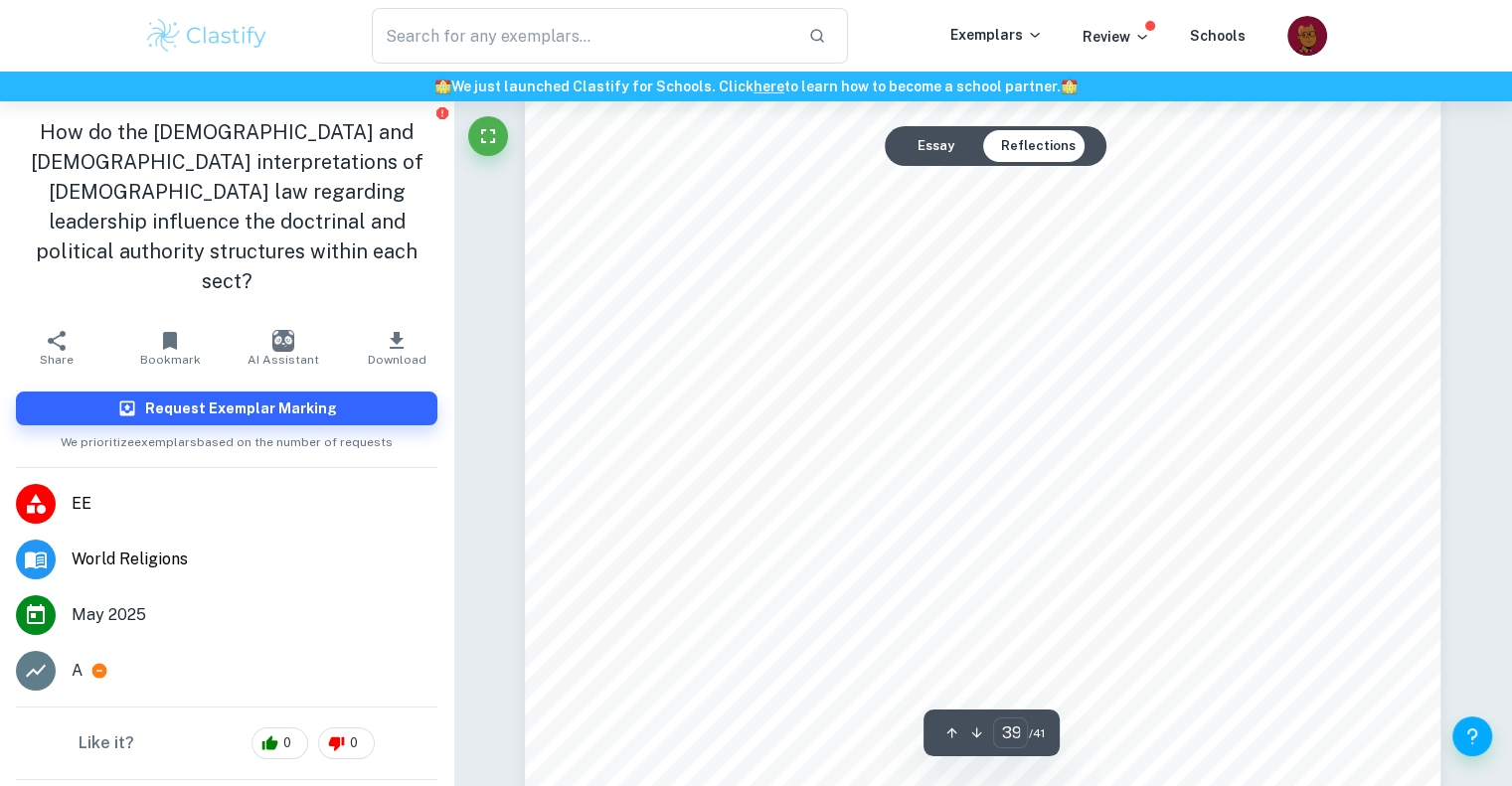 click on "Essay" at bounding box center [934, 146] 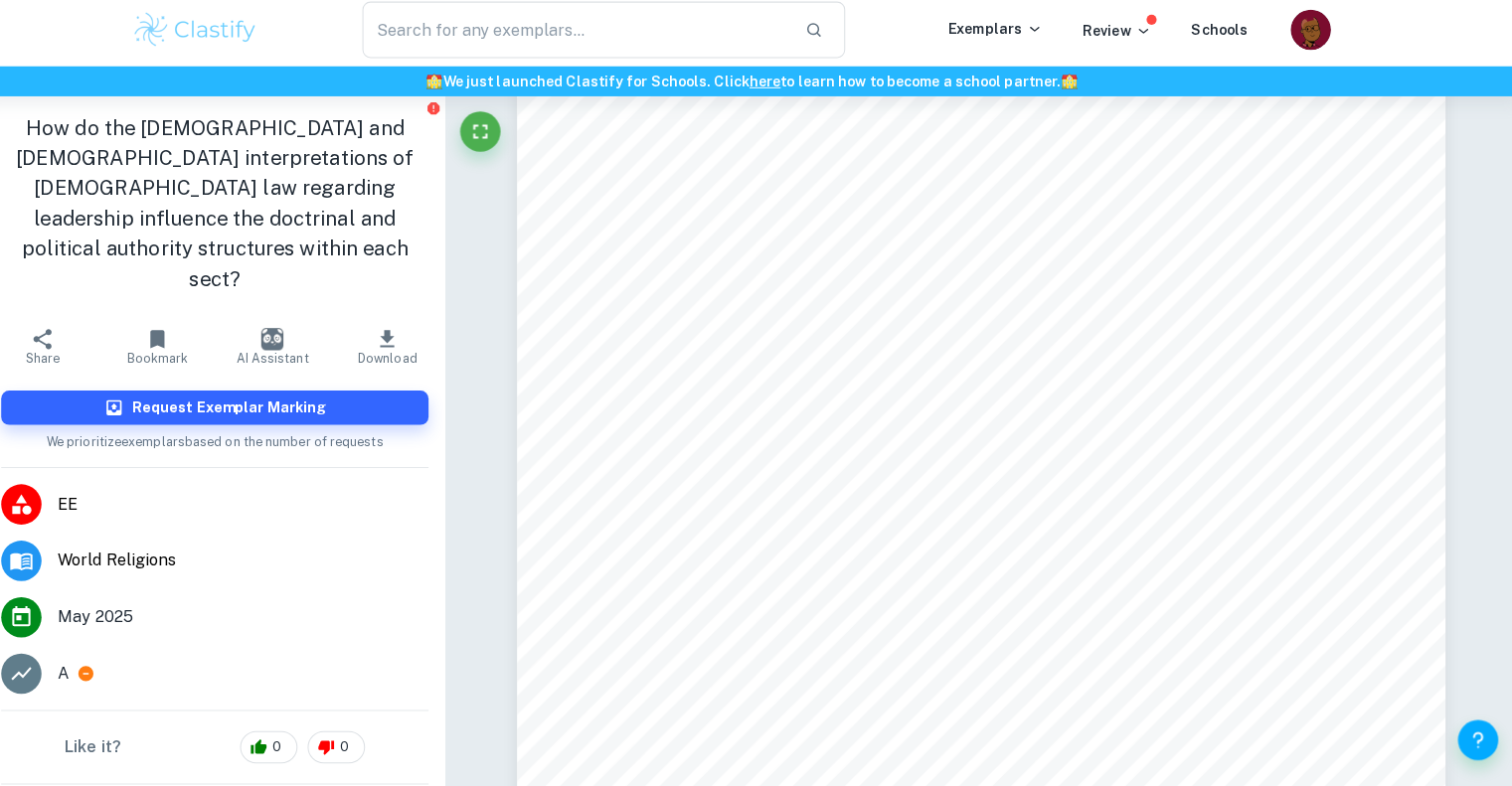 scroll, scrollTop: 2874, scrollLeft: 0, axis: vertical 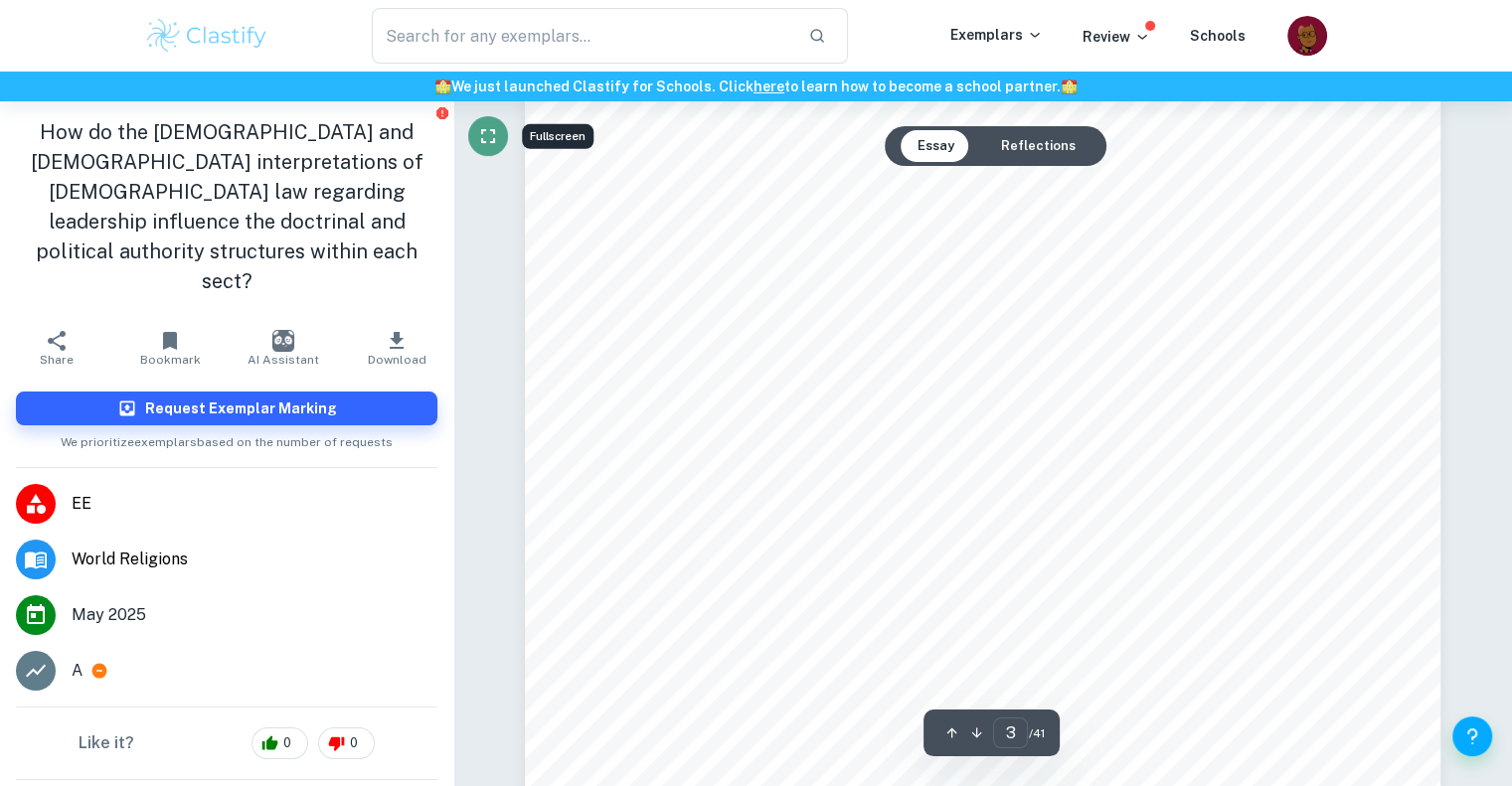 click 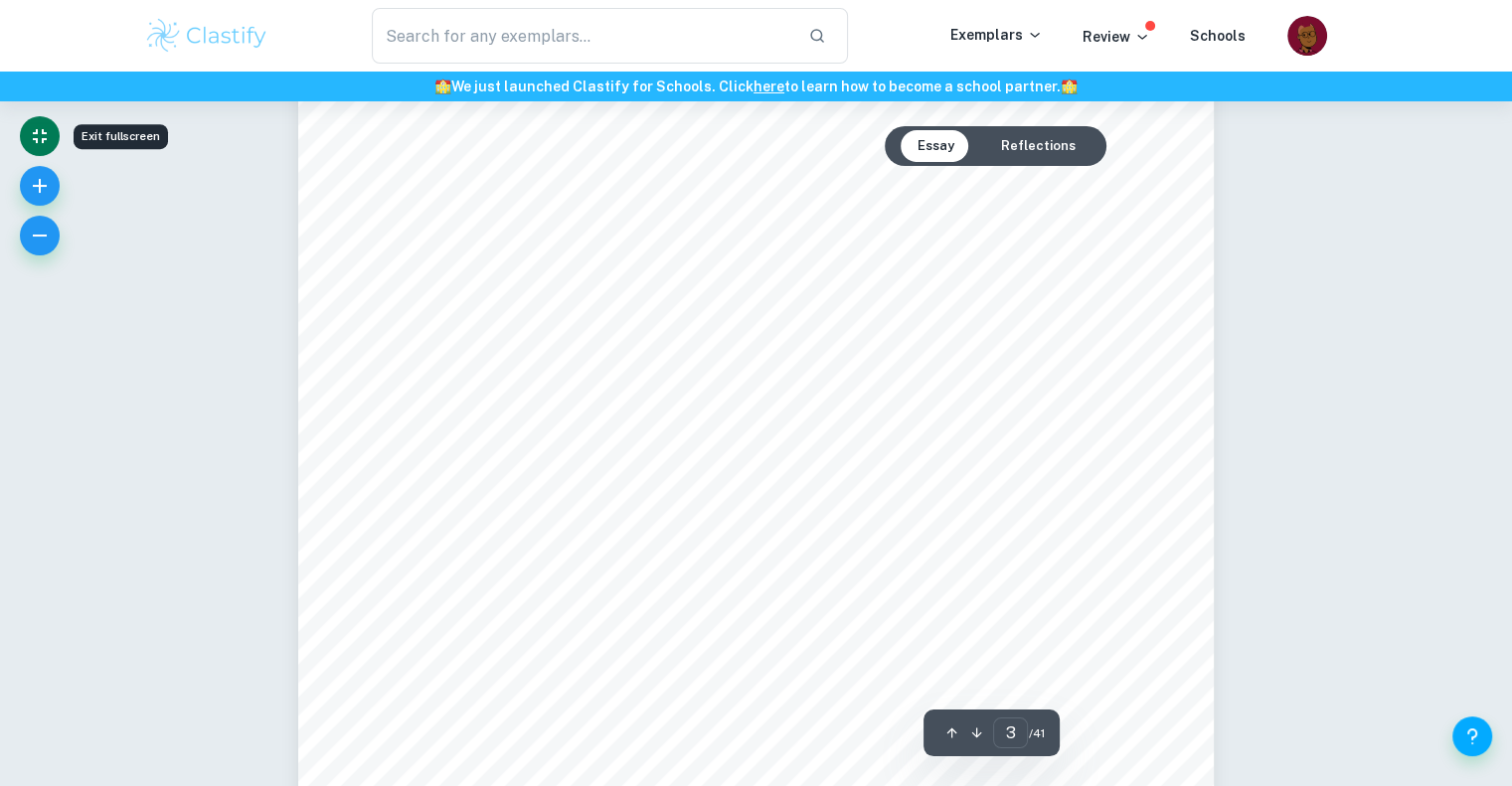 scroll, scrollTop: 2806, scrollLeft: 0, axis: vertical 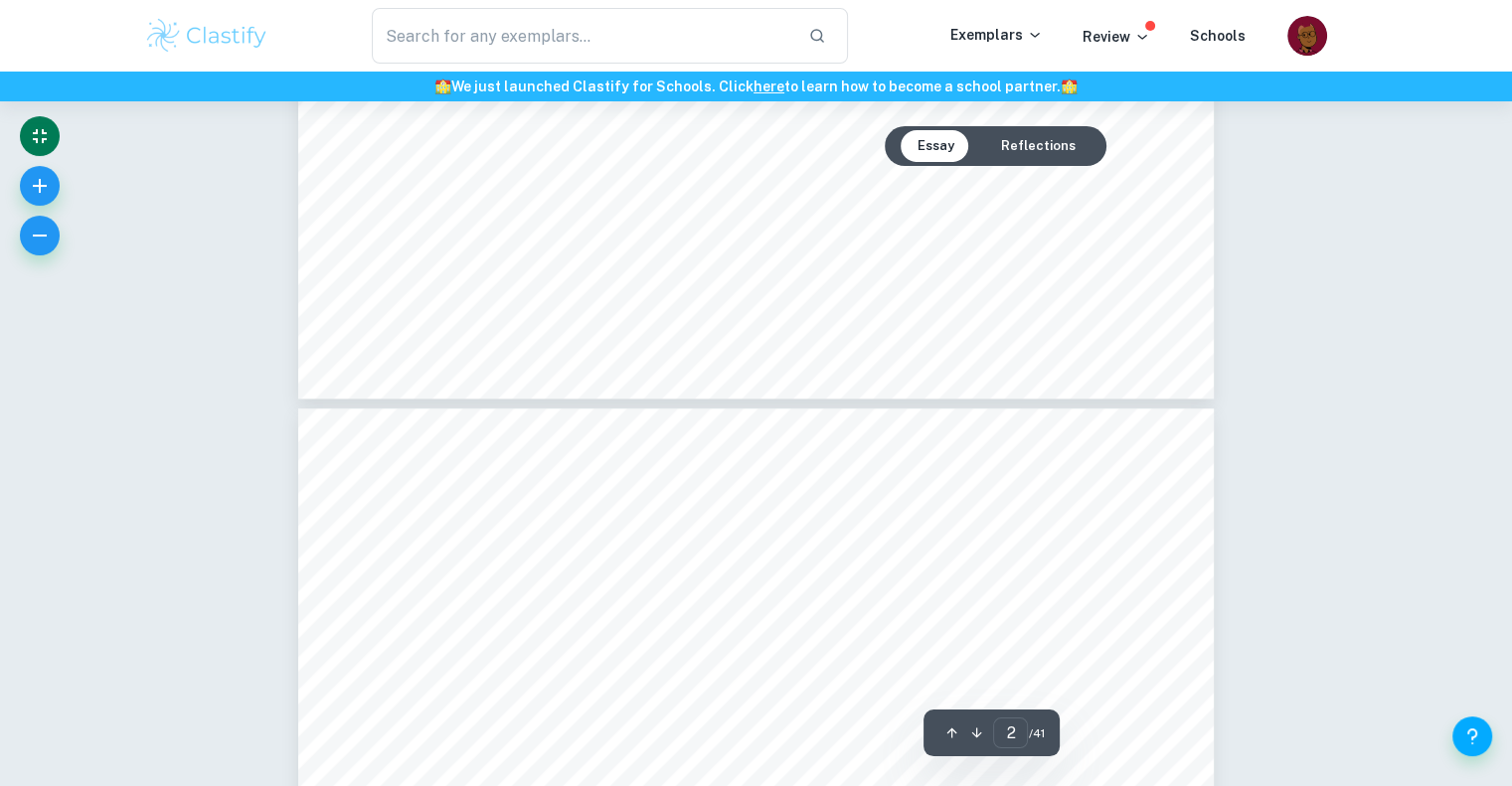 type on "3" 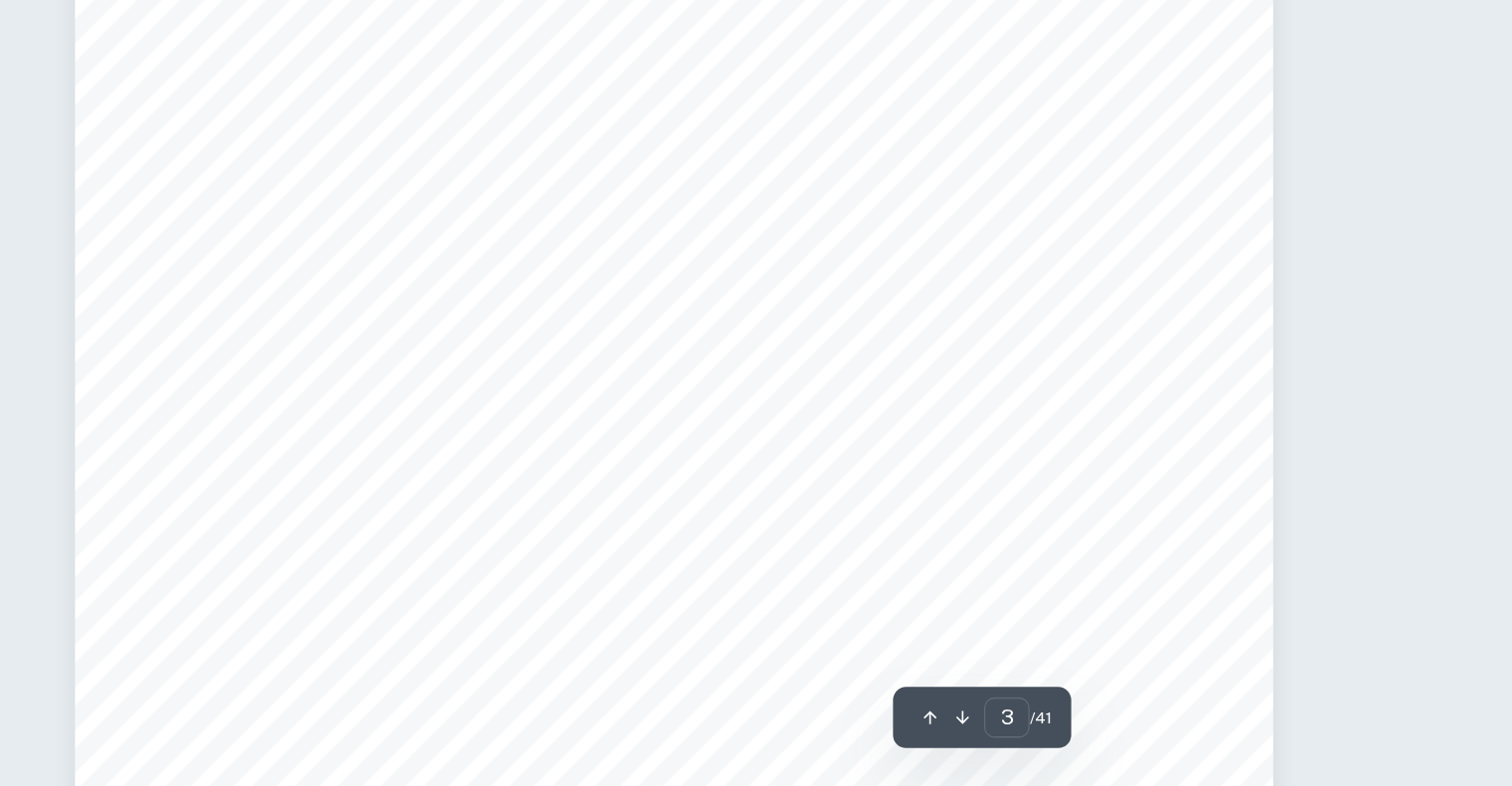 scroll, scrollTop: 2810, scrollLeft: 0, axis: vertical 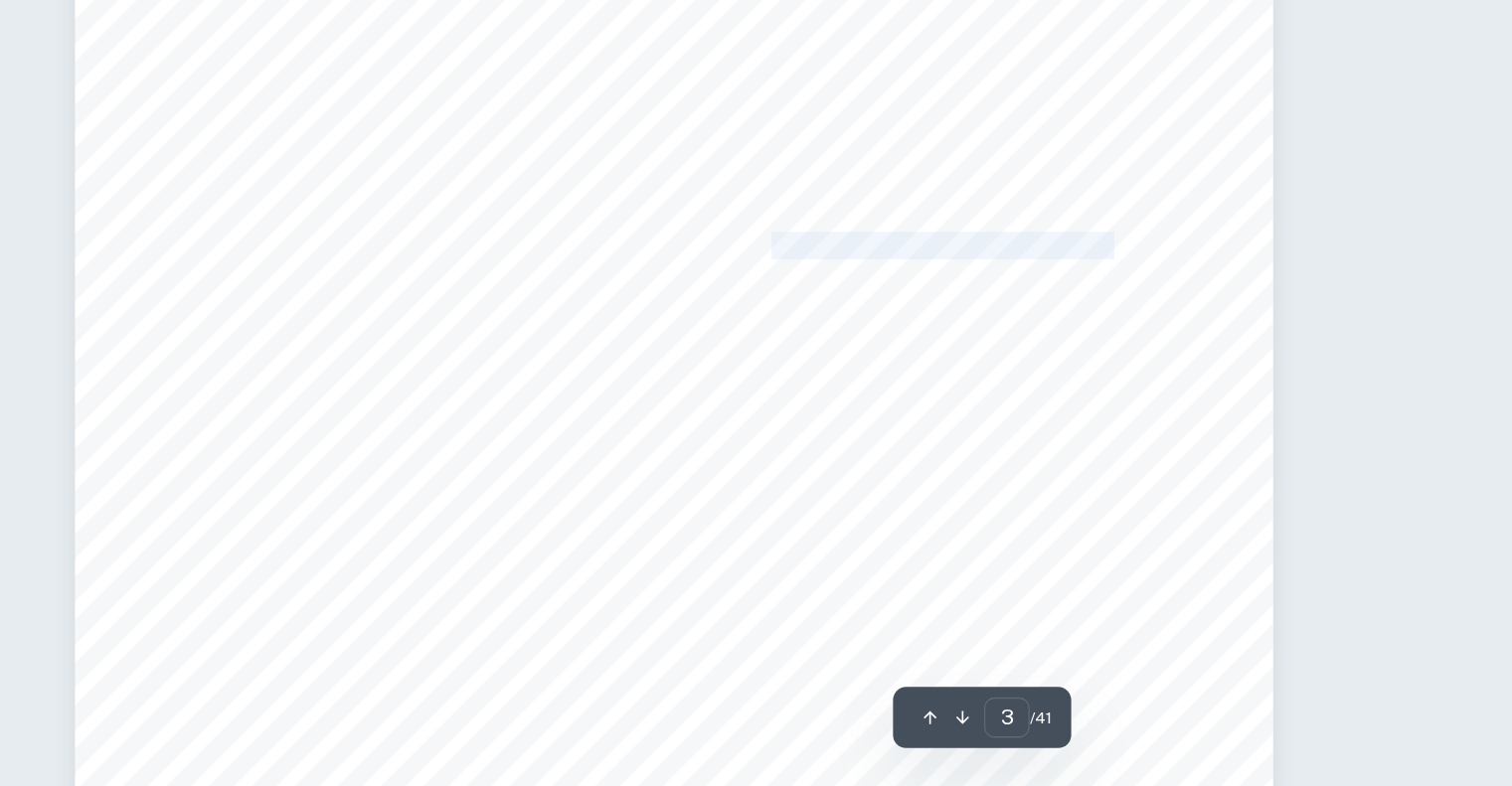 drag, startPoint x: 1093, startPoint y: 376, endPoint x: 834, endPoint y: 376, distance: 259 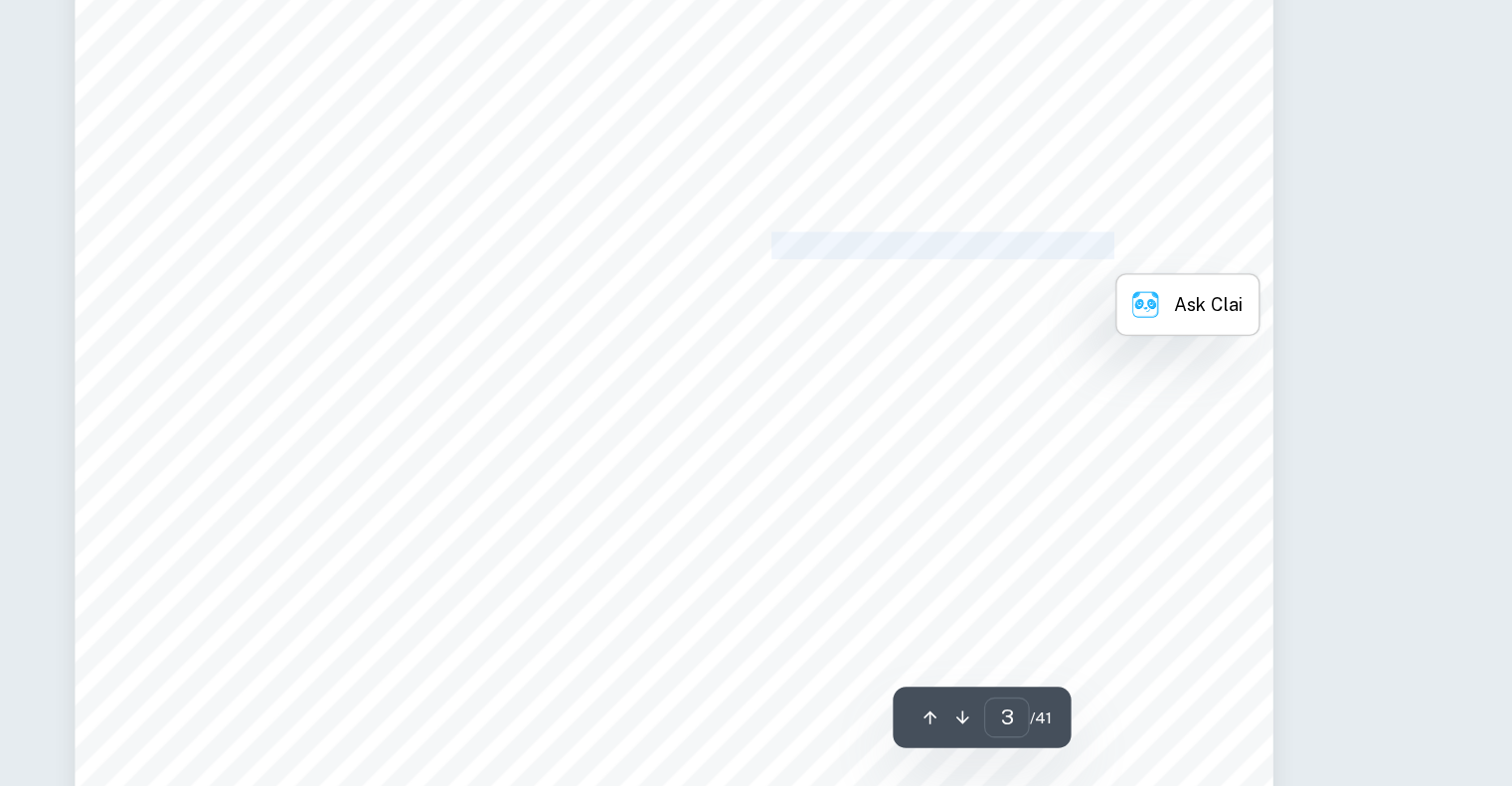 click on "interpretation of the application of these guidelines has been subject to an everlasting debate" at bounding box center (756, 373) 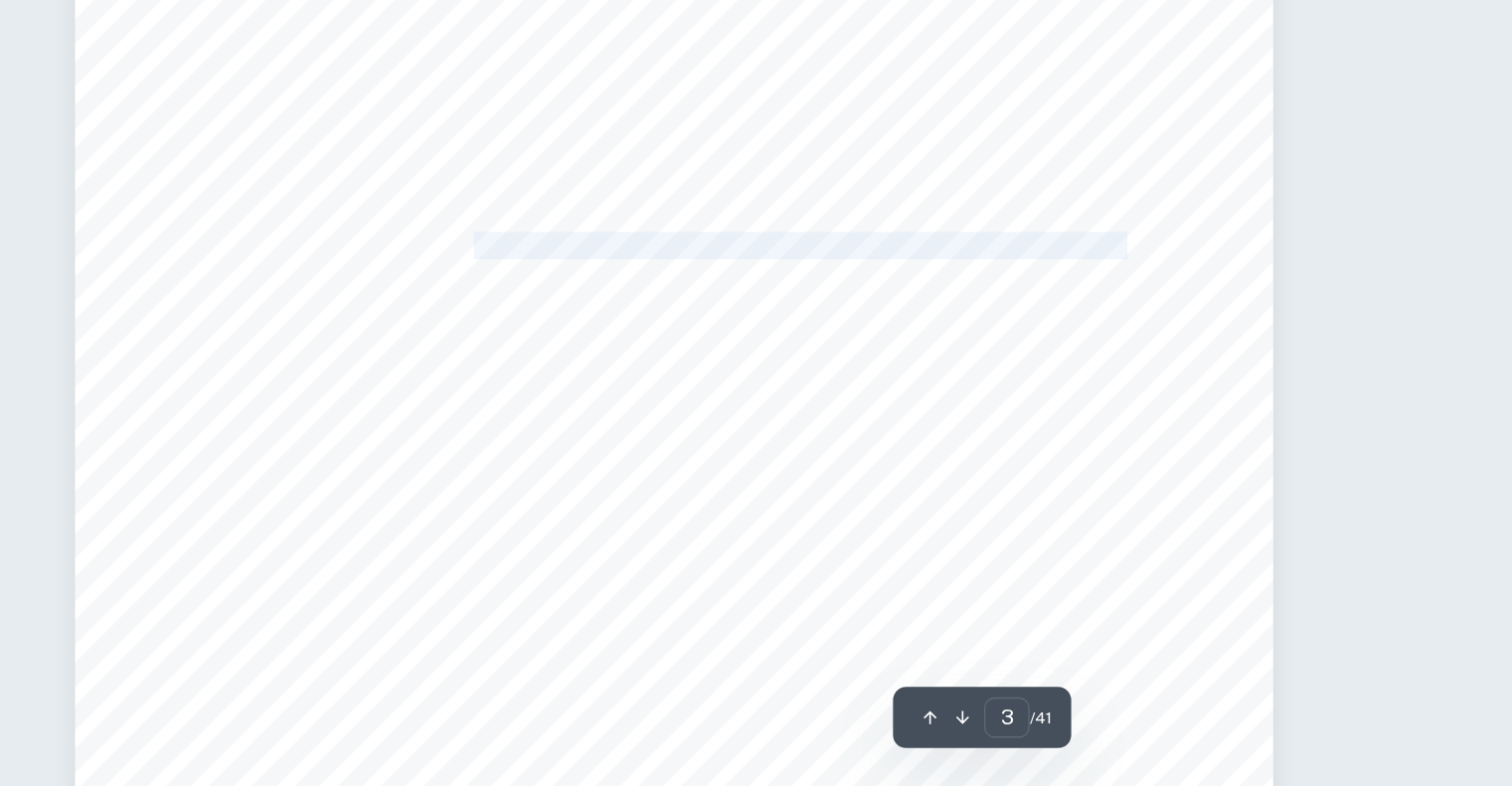 drag, startPoint x: 1101, startPoint y: 368, endPoint x: 632, endPoint y: 383, distance: 469.23981 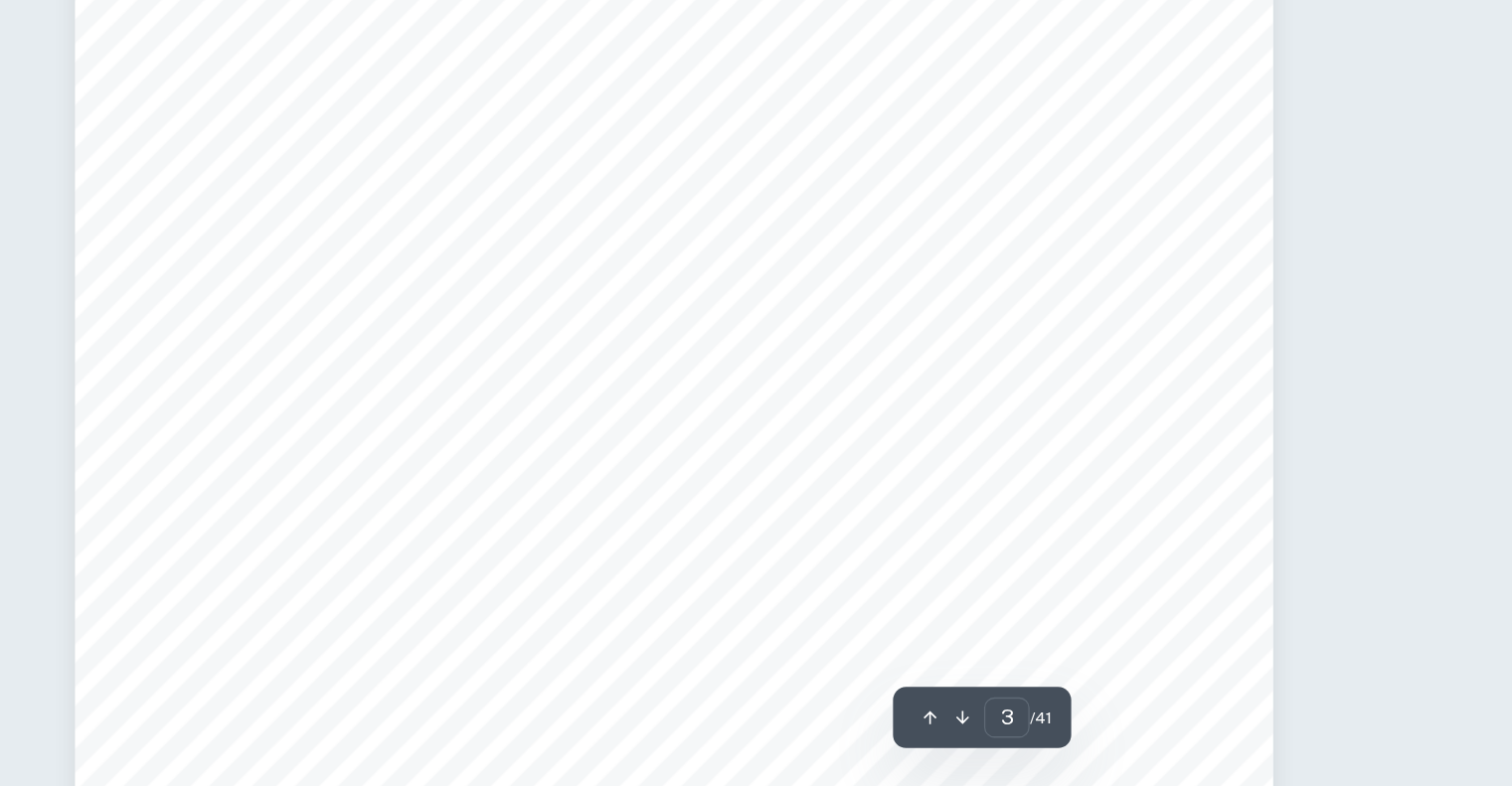 click on "How do the [DEMOGRAPHIC_DATA] and [DEMOGRAPHIC_DATA] interpretations of [DEMOGRAPHIC_DATA] law regarding leadership influence the doctrinal and political authority structures within each sect? Page 3 of 38 1.0 INTRODUCTION Many traditional [DEMOGRAPHIC_DATA] assert that Shar+¿ah law provides certain explicit guidelines for the method and complexities of establishing and governing an [DEMOGRAPHIC_DATA] state. However, the interpretation of the application of these guidelines has been subject to an everlasting debate and disagreement since the rise of the concept of the non-prophetic khilfah following the [DEMOGRAPHIC_DATA] death [PERSON_NAME][DEMOGRAPHIC_DATA], 2001). The concept of leadership exhibits significant divergence between Sh+¿ah and [DEMOGRAPHIC_DATA] scholars, particularly regarding the attributes and authorities of a leader. In fact, the greatest and central dispute among both sects was the question of legitimate succession to the leadership of the community of the faithful [PERSON_NAME] 174). Given this context, it is assumed that exegeses [PERSON_NAME], 2001)." at bounding box center (756, 714) 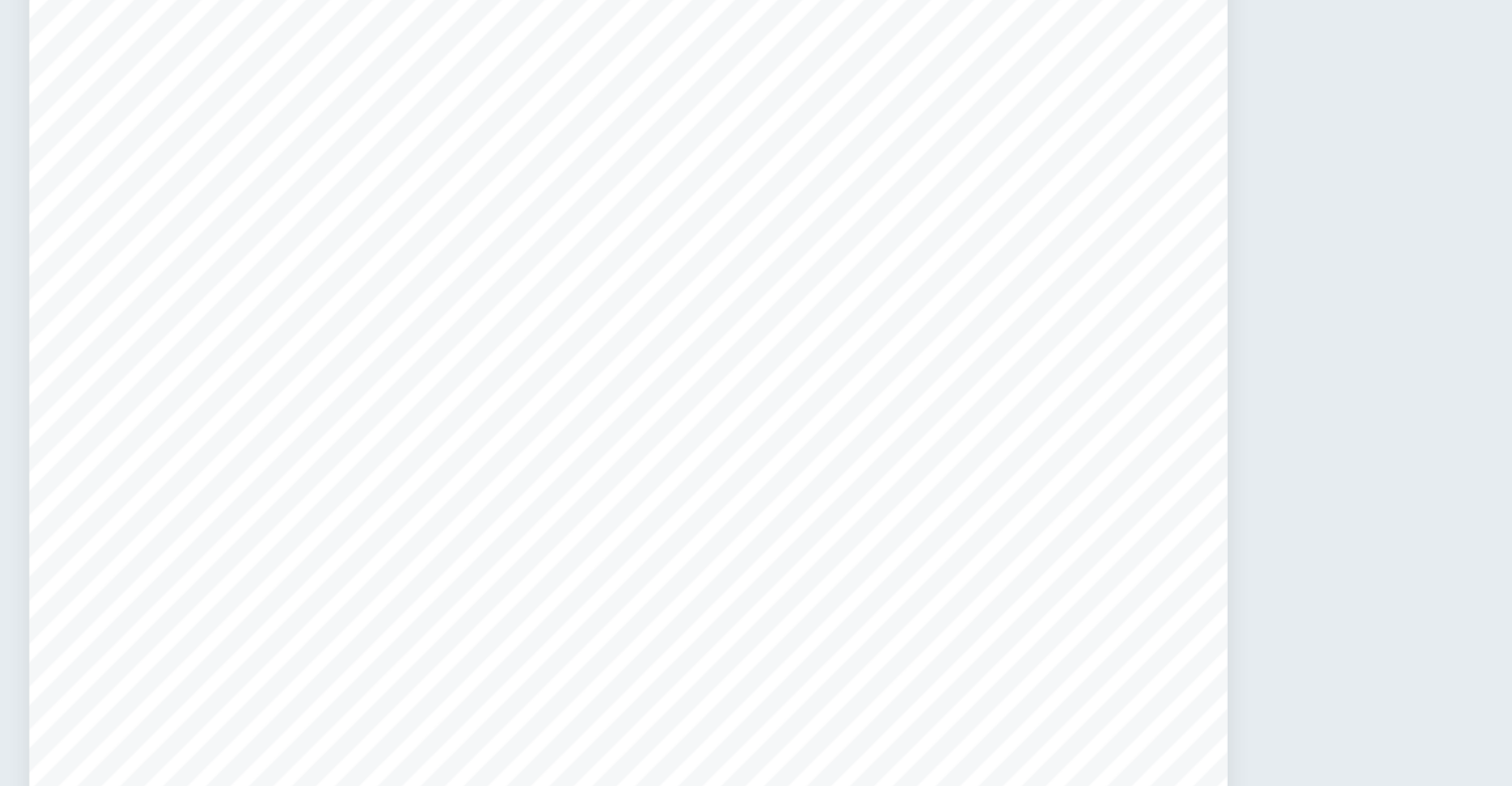 scroll, scrollTop: 3307, scrollLeft: 0, axis: vertical 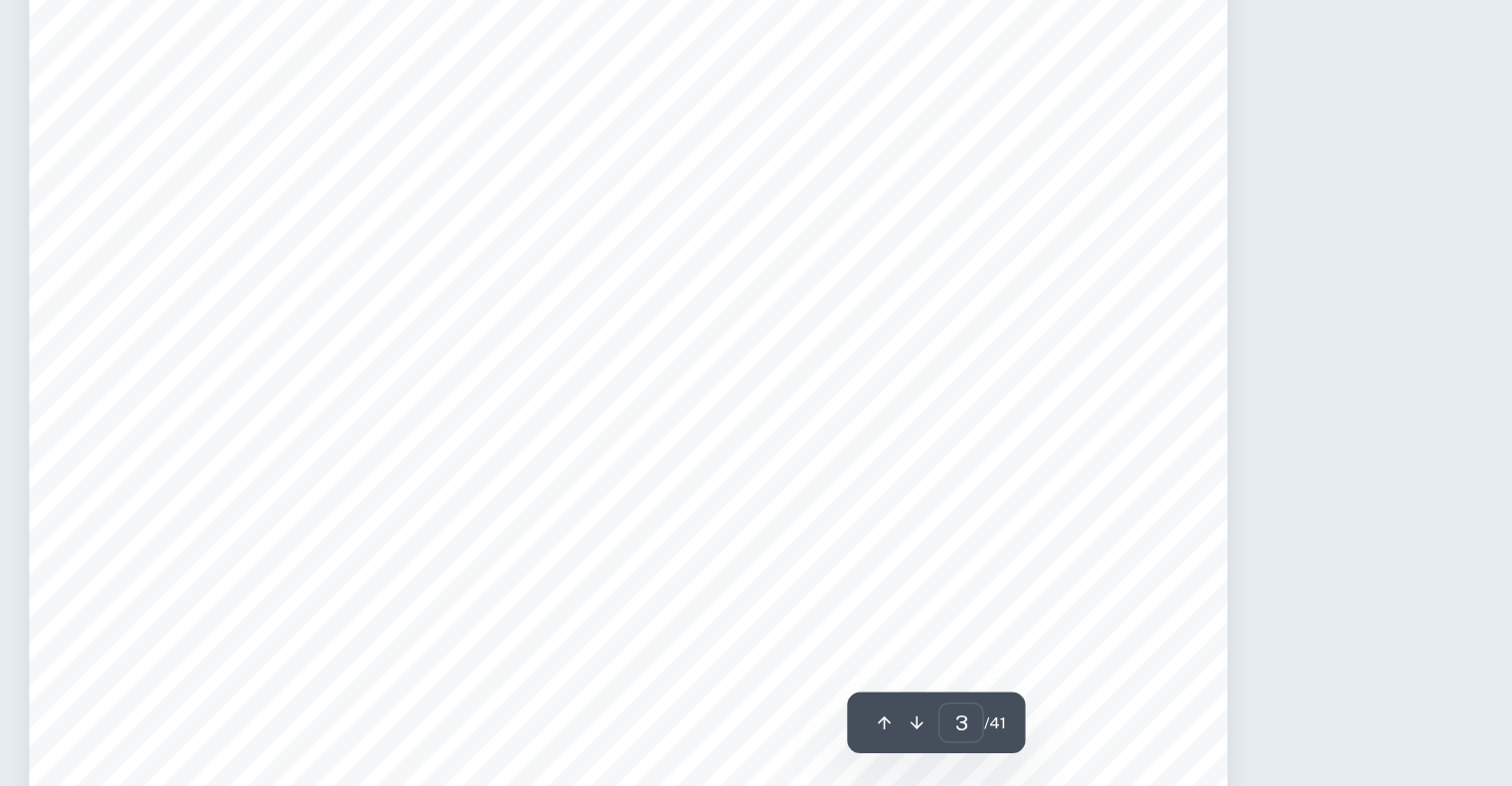click on "of the community of the faithful ([PERSON_NAME] 174). Given this context, it is assumed that exegeses" at bounding box center [803, 198] 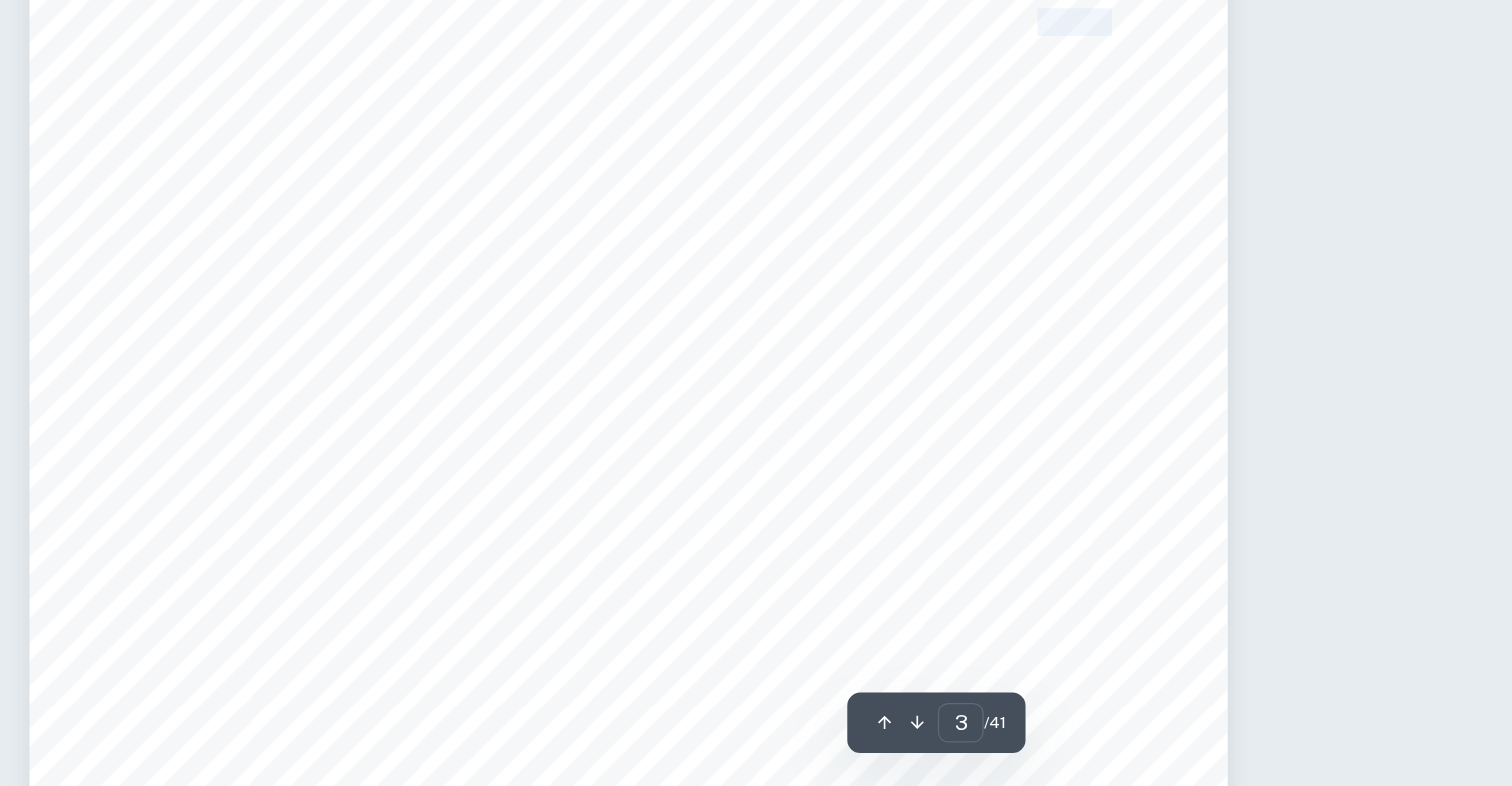 click on "of the community of the faithful ([PERSON_NAME] 174). Given this context, it is assumed that exegeses" at bounding box center (803, 198) 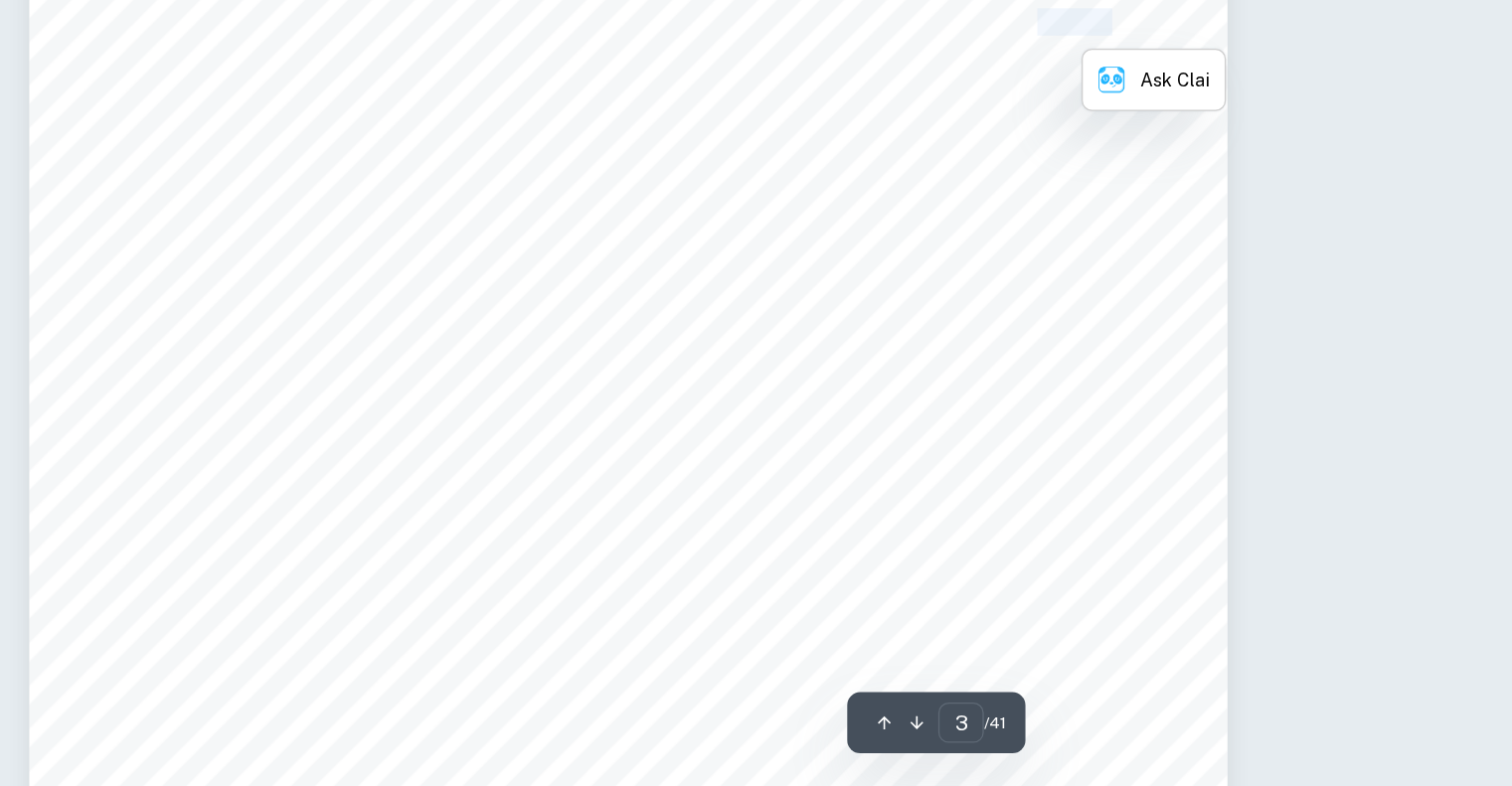 click on "of the community of the faithful ([PERSON_NAME] 174). Given this context, it is assumed that exegeses" at bounding box center [803, 198] 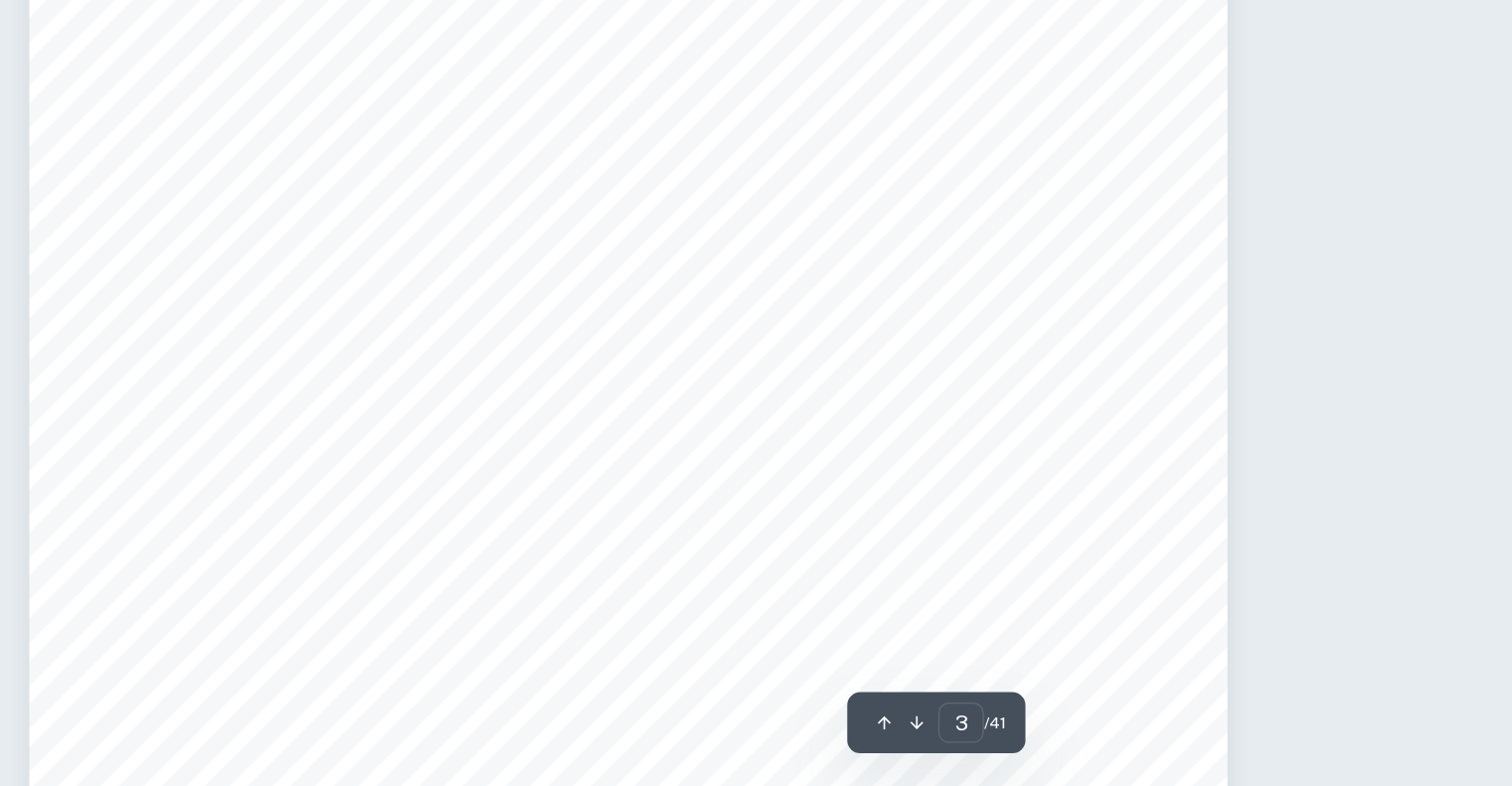 click on "How do the [DEMOGRAPHIC_DATA] and [DEMOGRAPHIC_DATA] interpretations of [DEMOGRAPHIC_DATA] law regarding leadership influence the doctrinal and political authority structures within each sect? Page 3 of 38 1.0 INTRODUCTION Many traditional [DEMOGRAPHIC_DATA] assert that Shar+¿ah law provides certain explicit guidelines for the method and complexities of establishing and governing an [DEMOGRAPHIC_DATA] state. However, the interpretation of the application of these guidelines has been subject to an everlasting debate and disagreement since the rise of the concept of the non-prophetic khilfah following the [DEMOGRAPHIC_DATA] death [PERSON_NAME][DEMOGRAPHIC_DATA], 2001). The concept of leadership exhibits significant divergence between Sh+¿ah and [DEMOGRAPHIC_DATA] scholars, particularly regarding the attributes and authorities of a leader. In fact, the greatest and central dispute among both sects was the question of legitimate succession to the leadership of the community of the faithful [PERSON_NAME] 174). Given this context, it is assumed that exegeses [PERSON_NAME], 2001)." at bounding box center (756, 218) 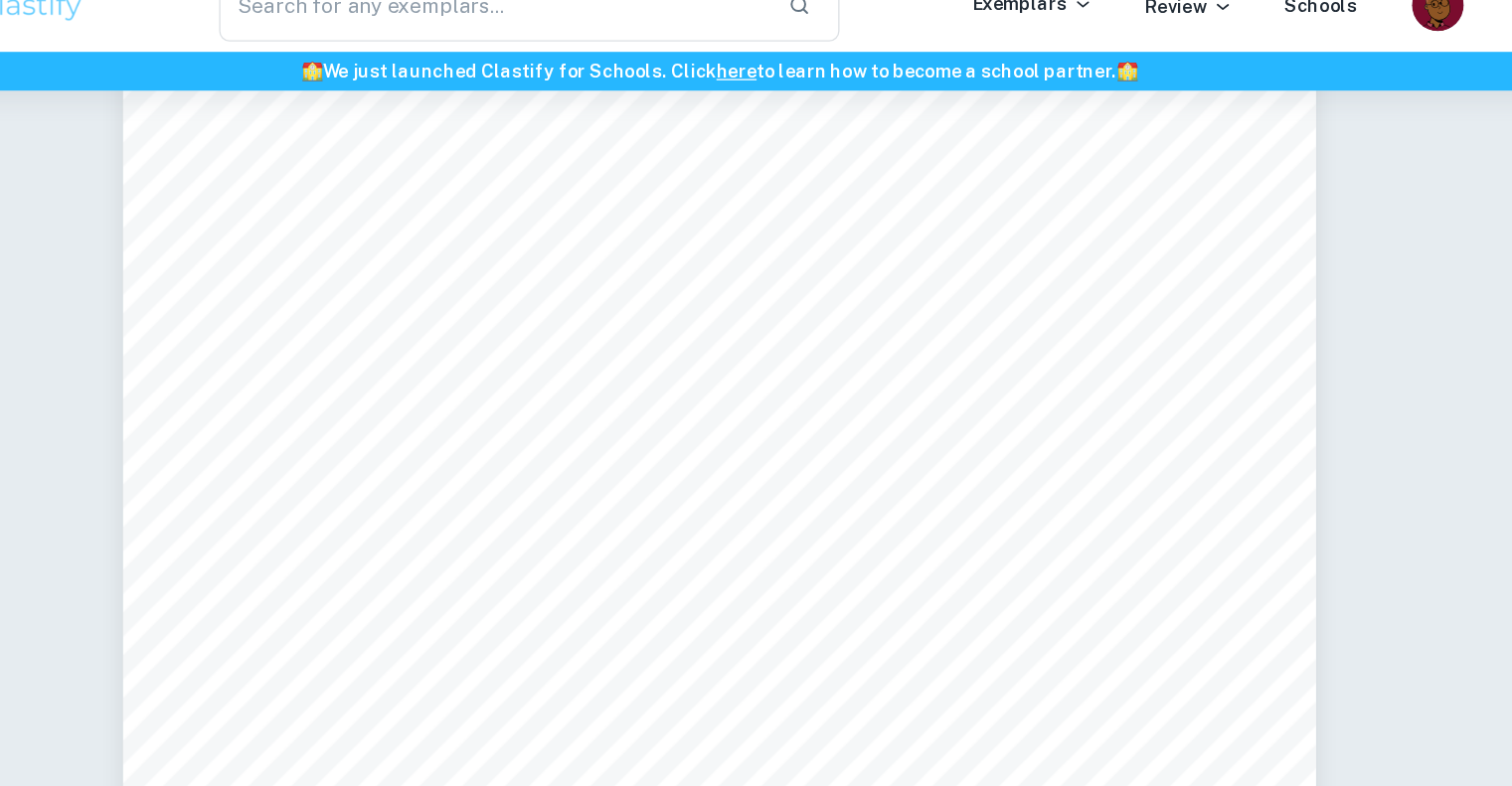 scroll, scrollTop: 3261, scrollLeft: 0, axis: vertical 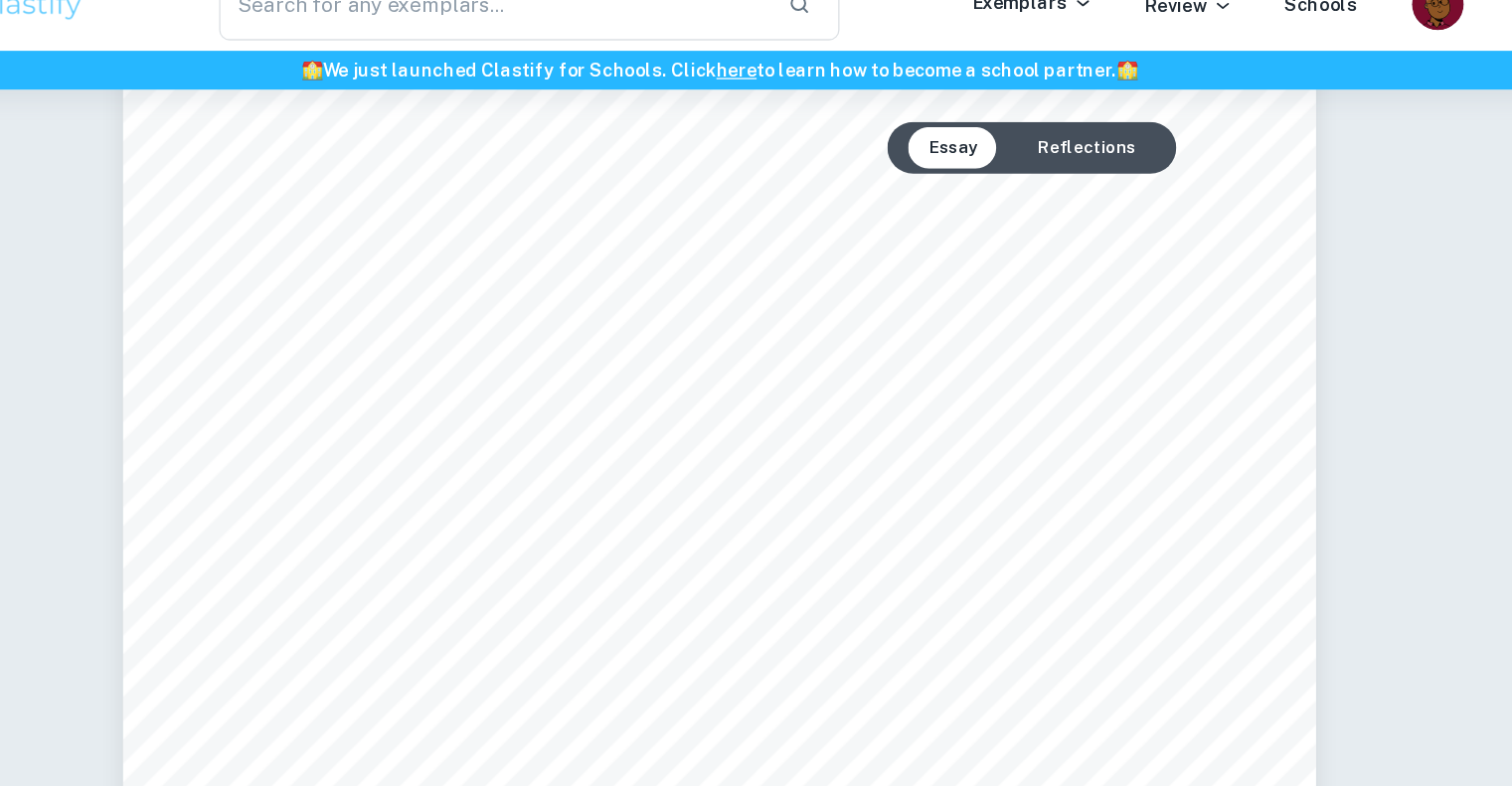 click on "The concept of leadership exhibits significant divergence between Sh+¿ah and [PERSON_NAME]" at bounding box center (827, 116) 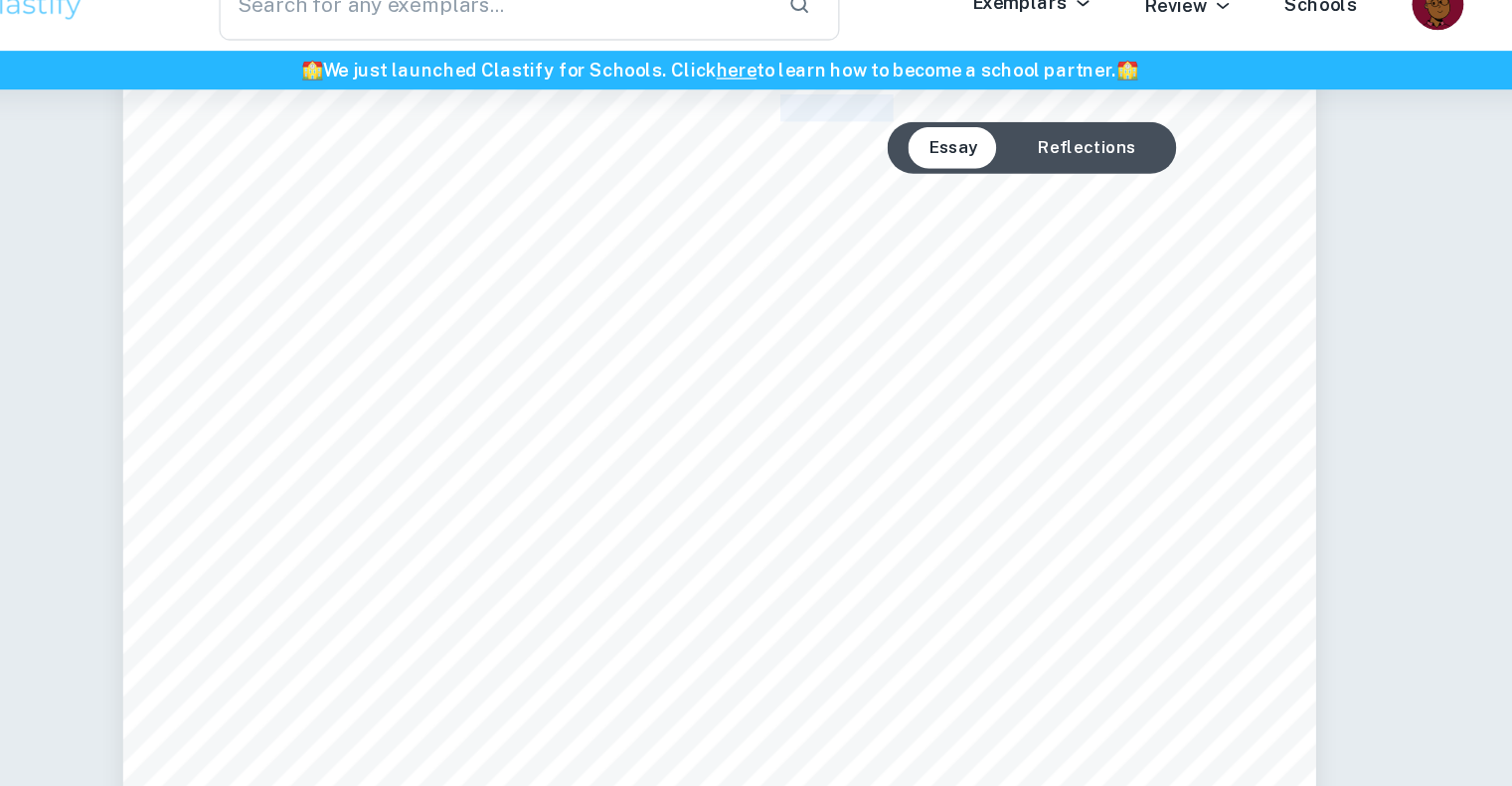 click on "The concept of leadership exhibits significant divergence between Sh+¿ah and [PERSON_NAME]" at bounding box center [827, 116] 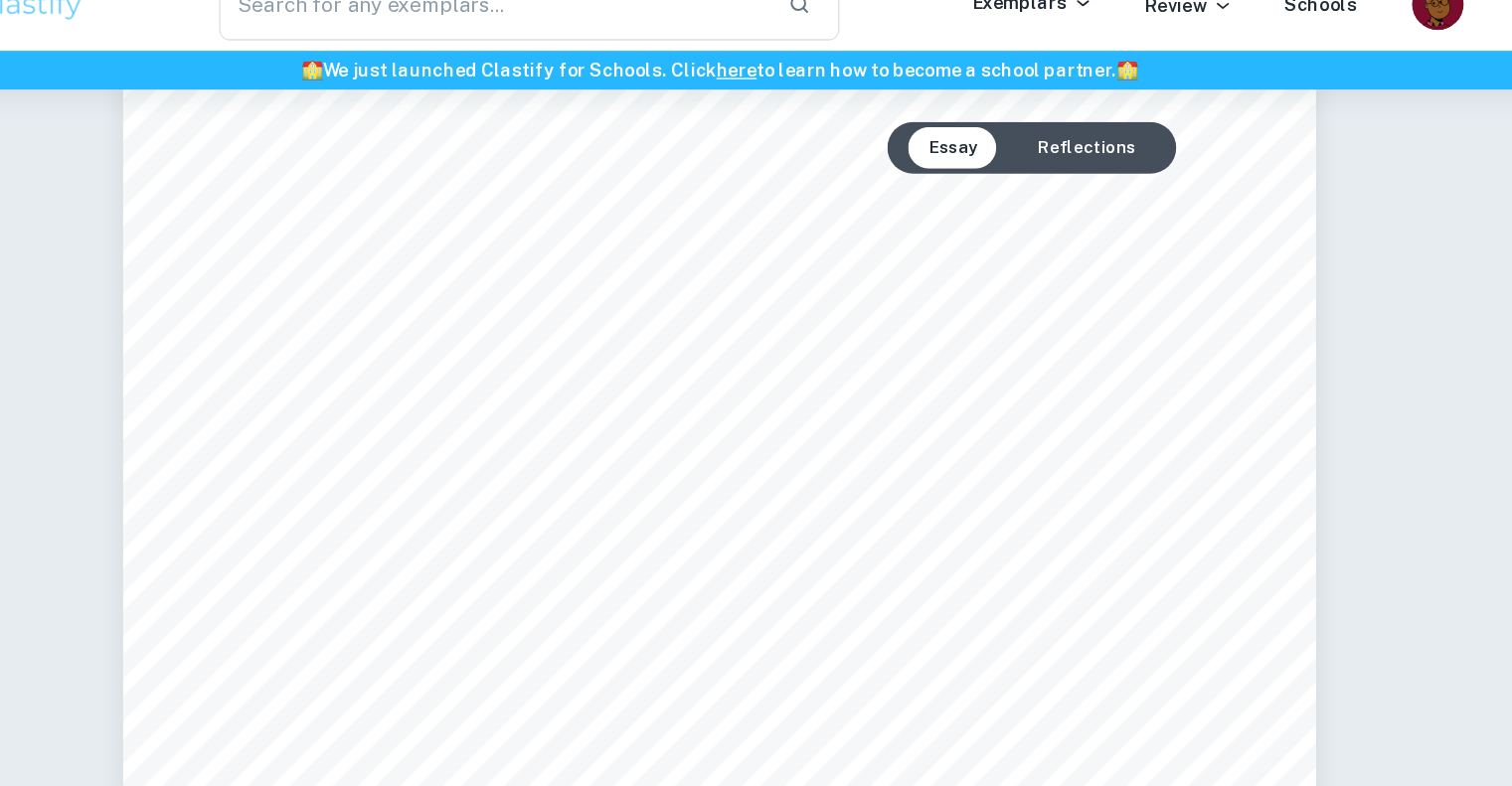 click on "of the community of the faithful ([PERSON_NAME] 174). Given this context, it is assumed that exegeses" at bounding box center (803, 243) 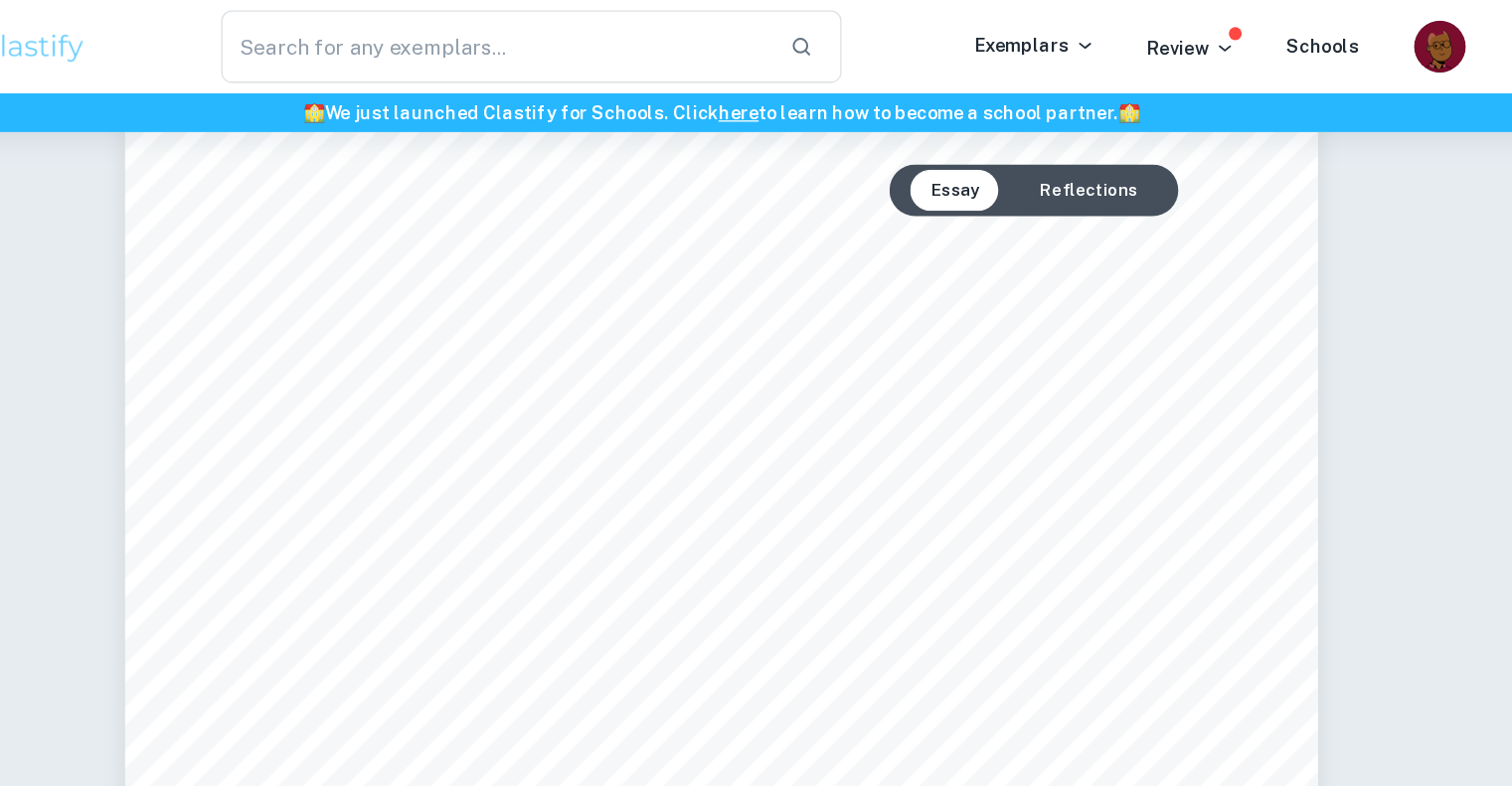 scroll, scrollTop: 3239, scrollLeft: 0, axis: vertical 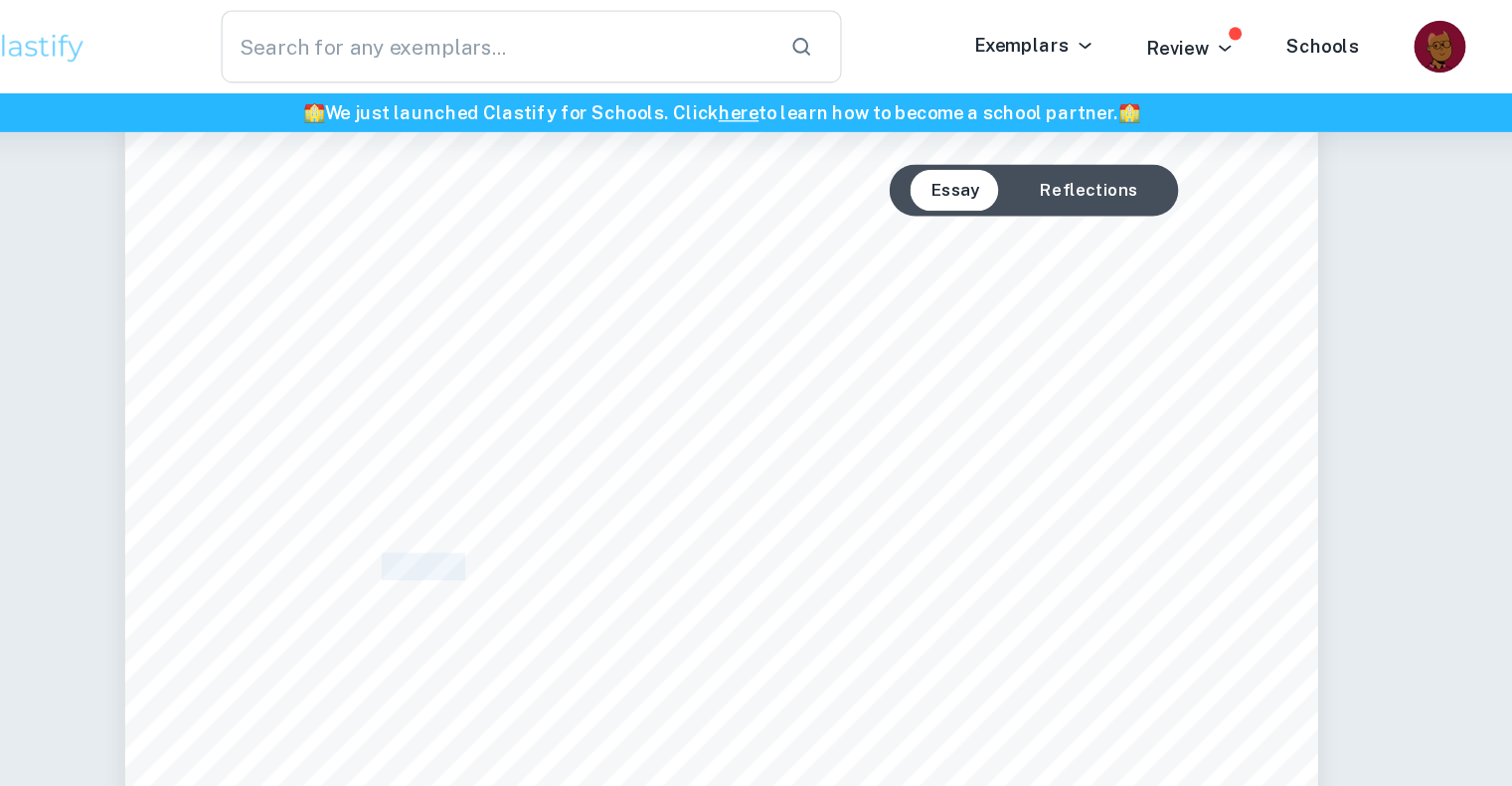 click on "continue to provoke discussion among scholars from both sects and believers alike. The main" at bounding box center [755, 435] 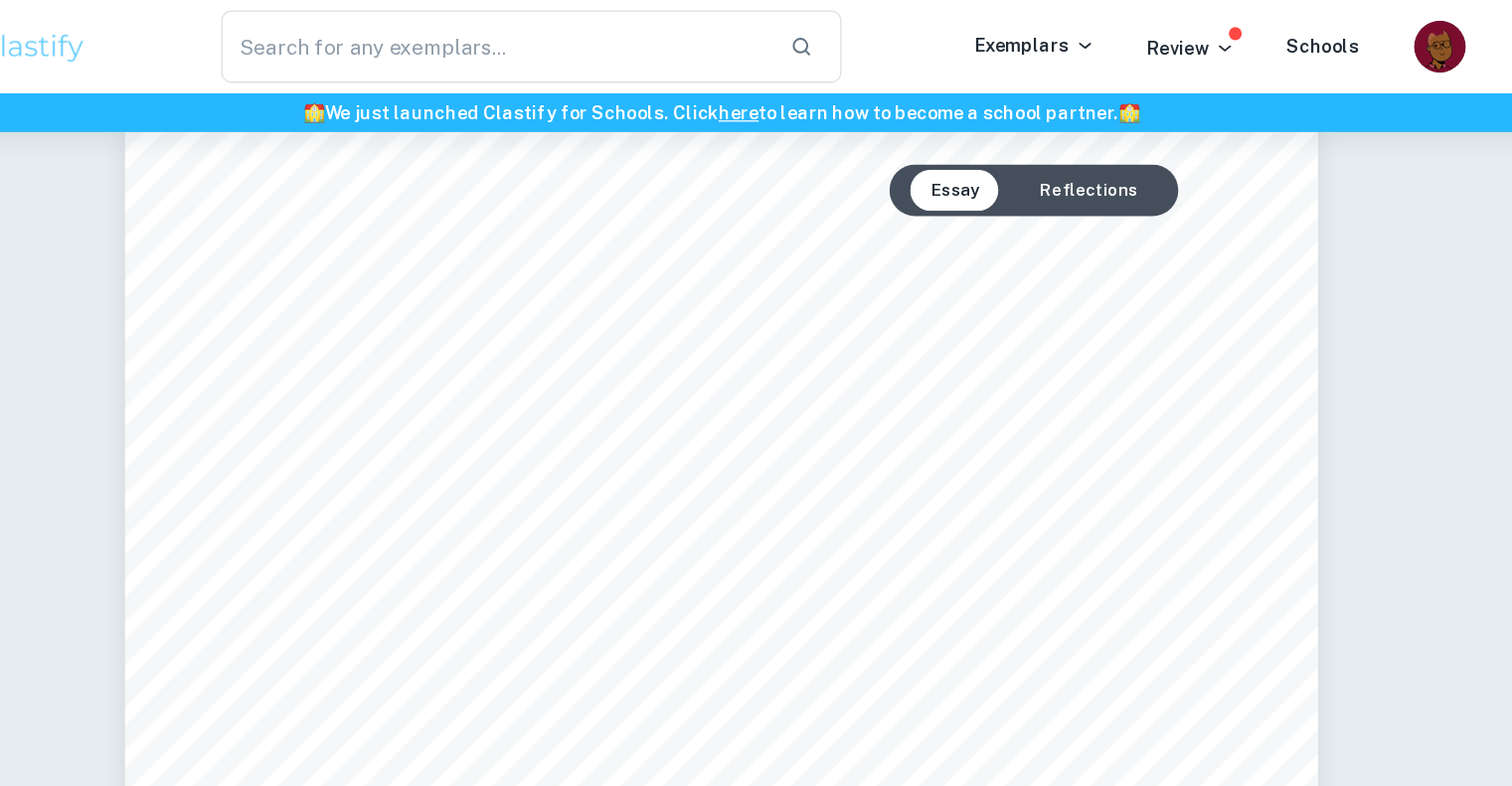 click on "How do the [DEMOGRAPHIC_DATA] and [DEMOGRAPHIC_DATA] interpretations of [DEMOGRAPHIC_DATA] law regarding leadership influence the doctrinal and political authority structures within each sect? Page 3 of 38 1.0 INTRODUCTION Many traditional [DEMOGRAPHIC_DATA] assert that Shar+¿ah law provides certain explicit guidelines for the method and complexities of establishing and governing an [DEMOGRAPHIC_DATA] state. However, the interpretation of the application of these guidelines has been subject to an everlasting debate and disagreement since the rise of the concept of the non-prophetic khilfah following the [DEMOGRAPHIC_DATA] death [PERSON_NAME][DEMOGRAPHIC_DATA], 2001). The concept of leadership exhibits significant divergence between Sh+¿ah and [DEMOGRAPHIC_DATA] scholars, particularly regarding the attributes and authorities of a leader. In fact, the greatest and central dispute among both sects was the question of legitimate succession to the leadership of the community of the faithful [PERSON_NAME] 174). Given this context, it is assumed that exegeses [PERSON_NAME], 2001)." at bounding box center (756, 285) 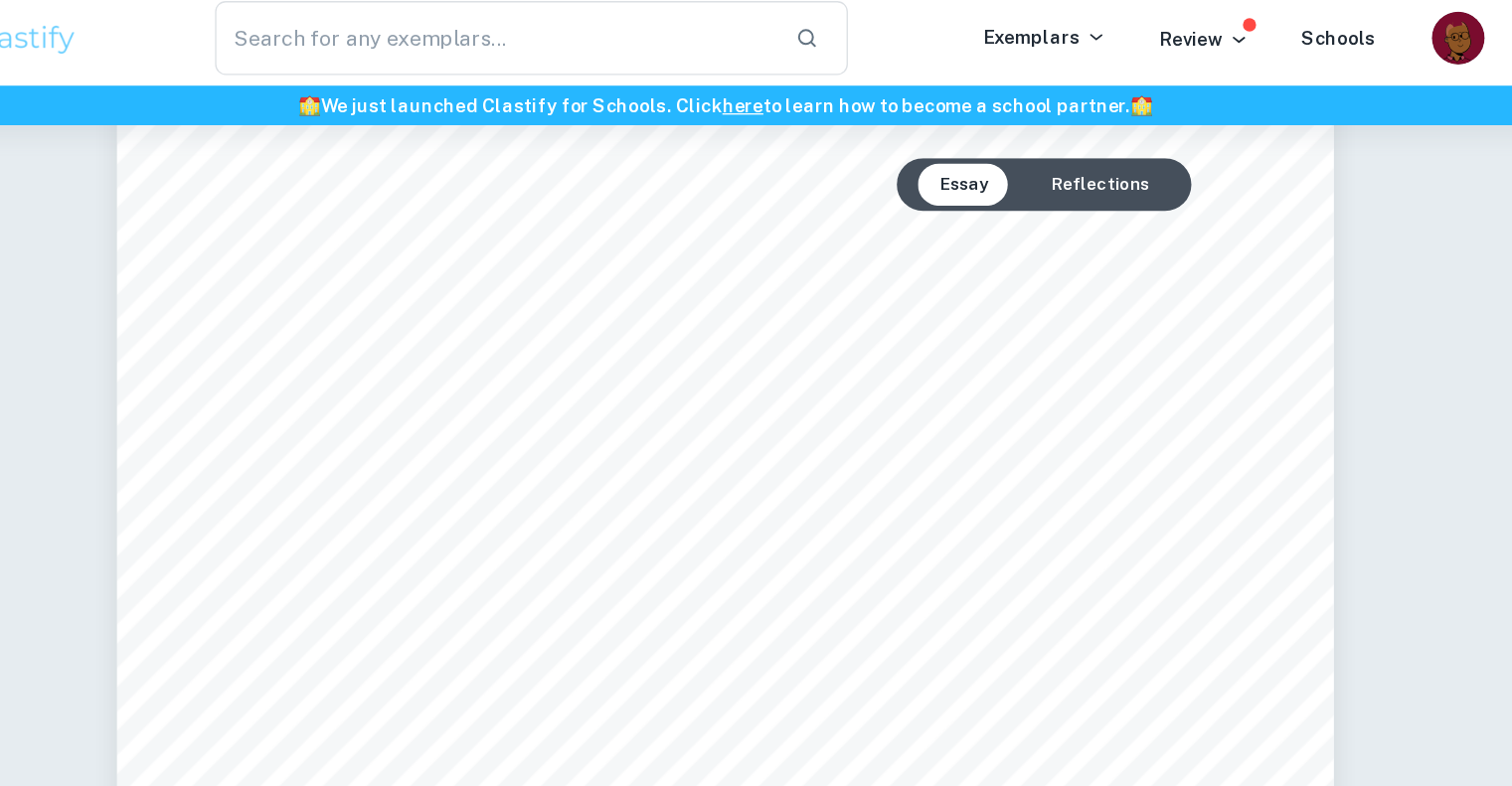scroll, scrollTop: 3239, scrollLeft: 0, axis: vertical 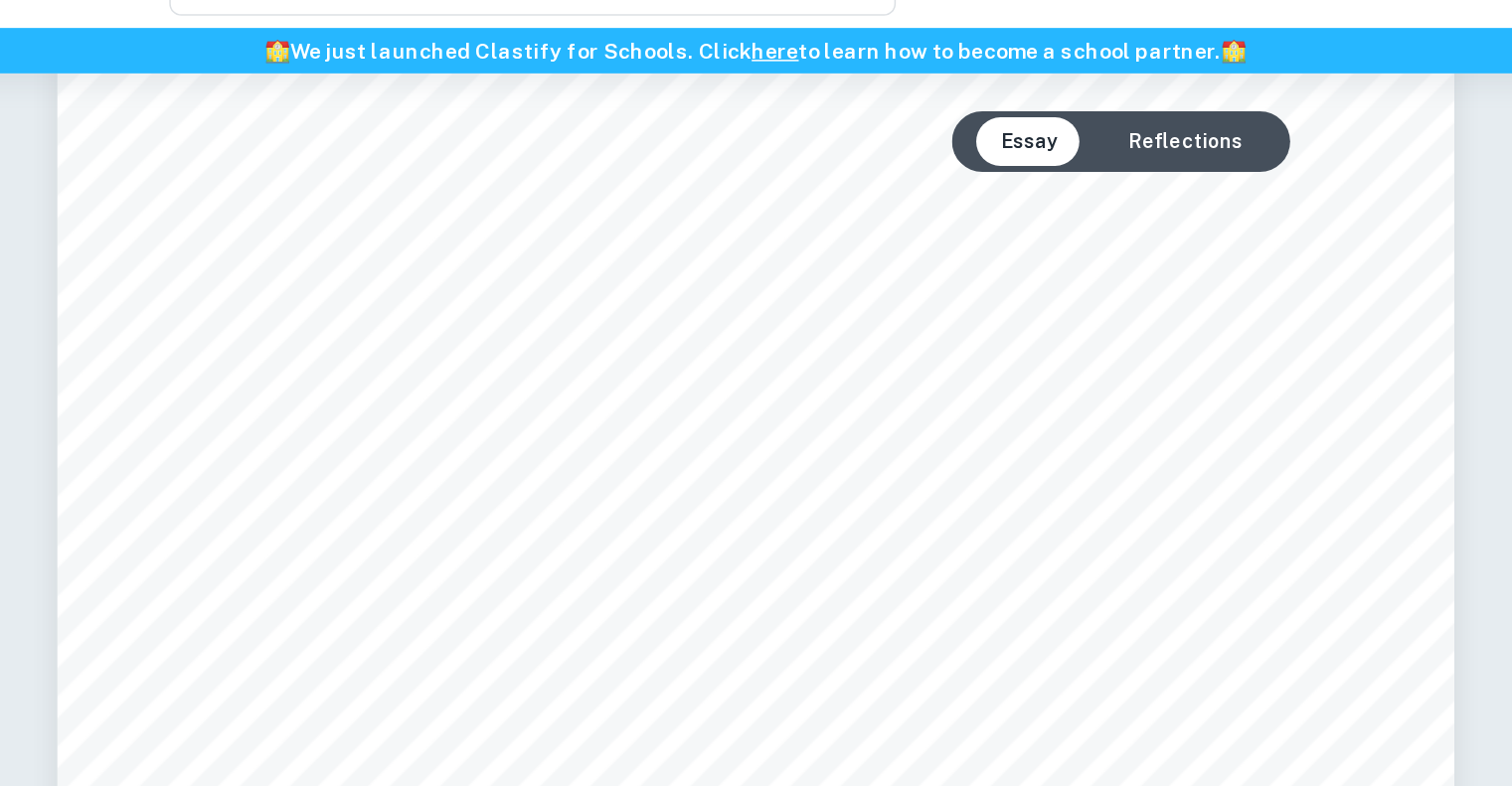 click on "religious leadership diverge between the sects. This debate, excluding the universally accepted" at bounding box center [756, 351] 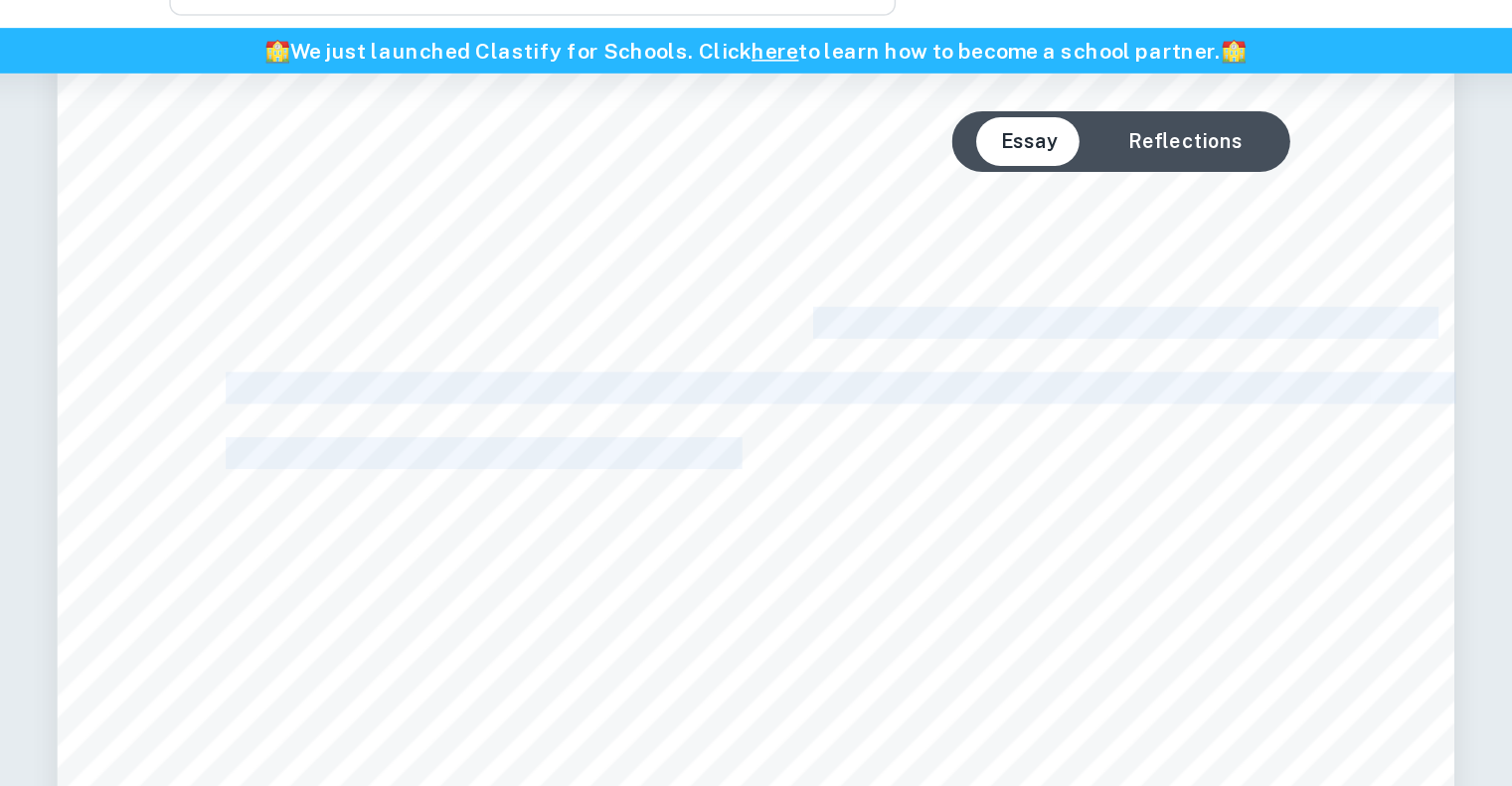 drag, startPoint x: 750, startPoint y: 353, endPoint x: 758, endPoint y: 267, distance: 86.37129 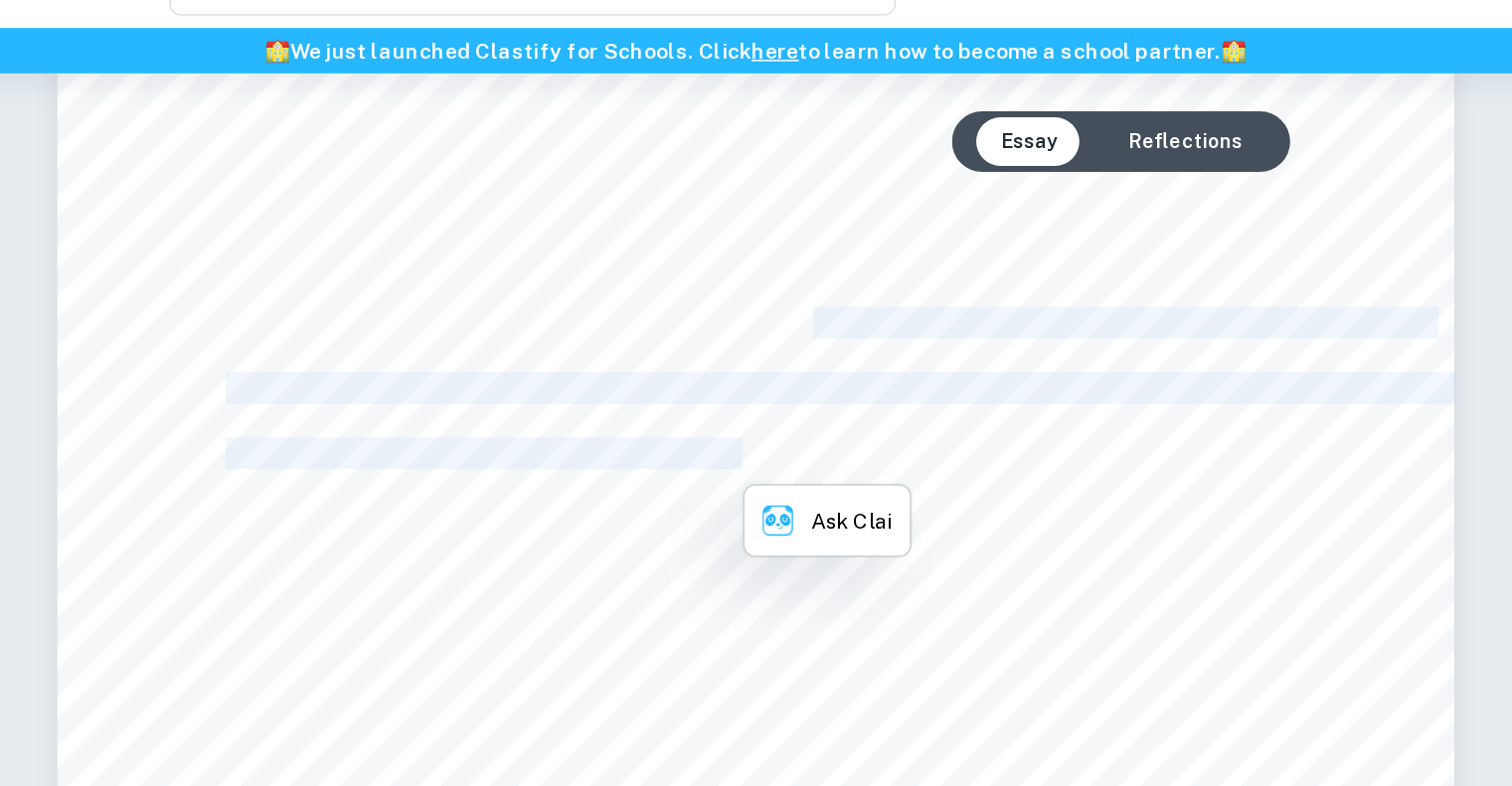 click on "of the community of the faithful ([PERSON_NAME] 174). Given this context, it is assumed that exegeses" at bounding box center (803, 265) 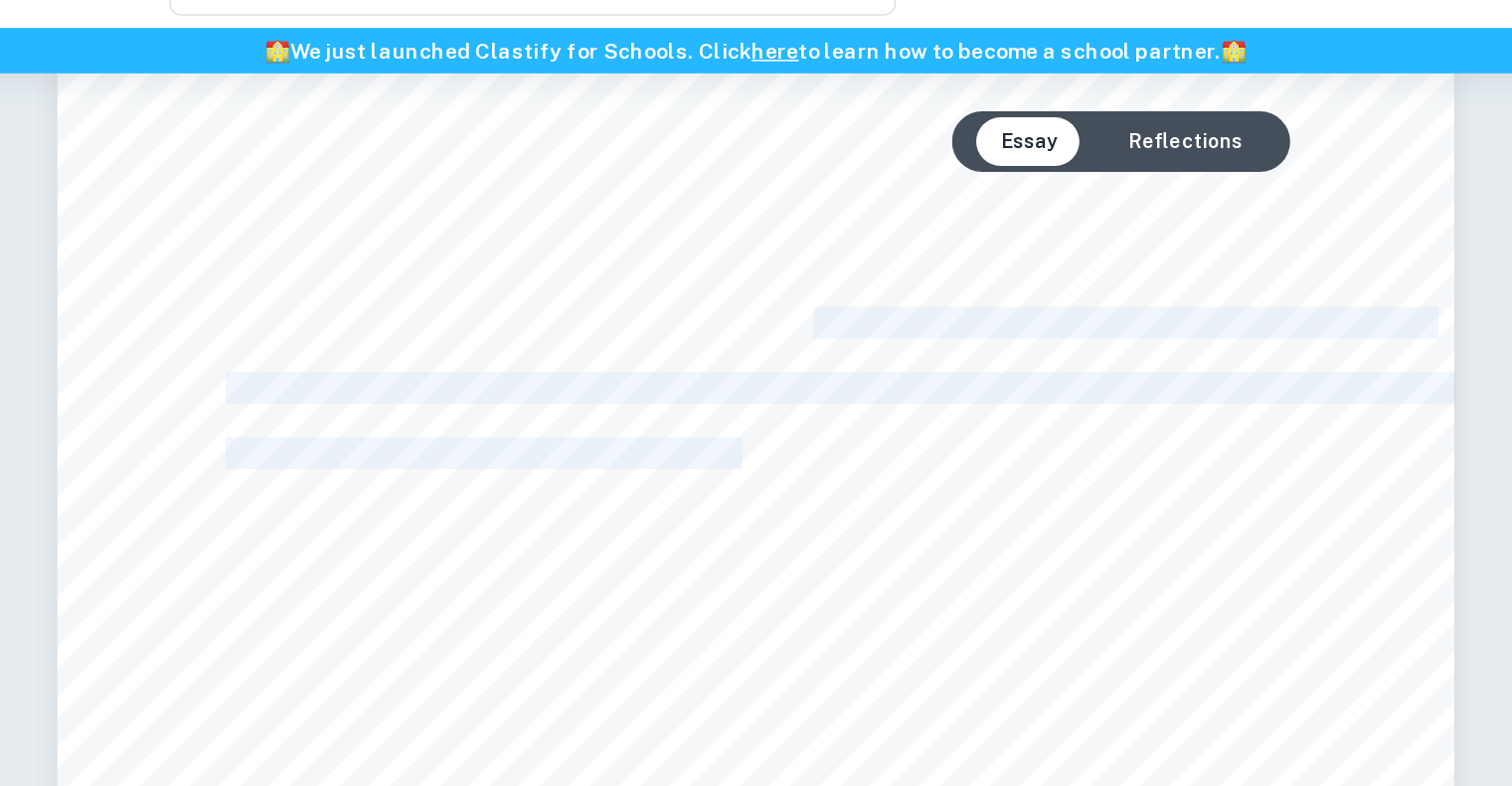 drag, startPoint x: 754, startPoint y: 268, endPoint x: 747, endPoint y: 350, distance: 82.29824 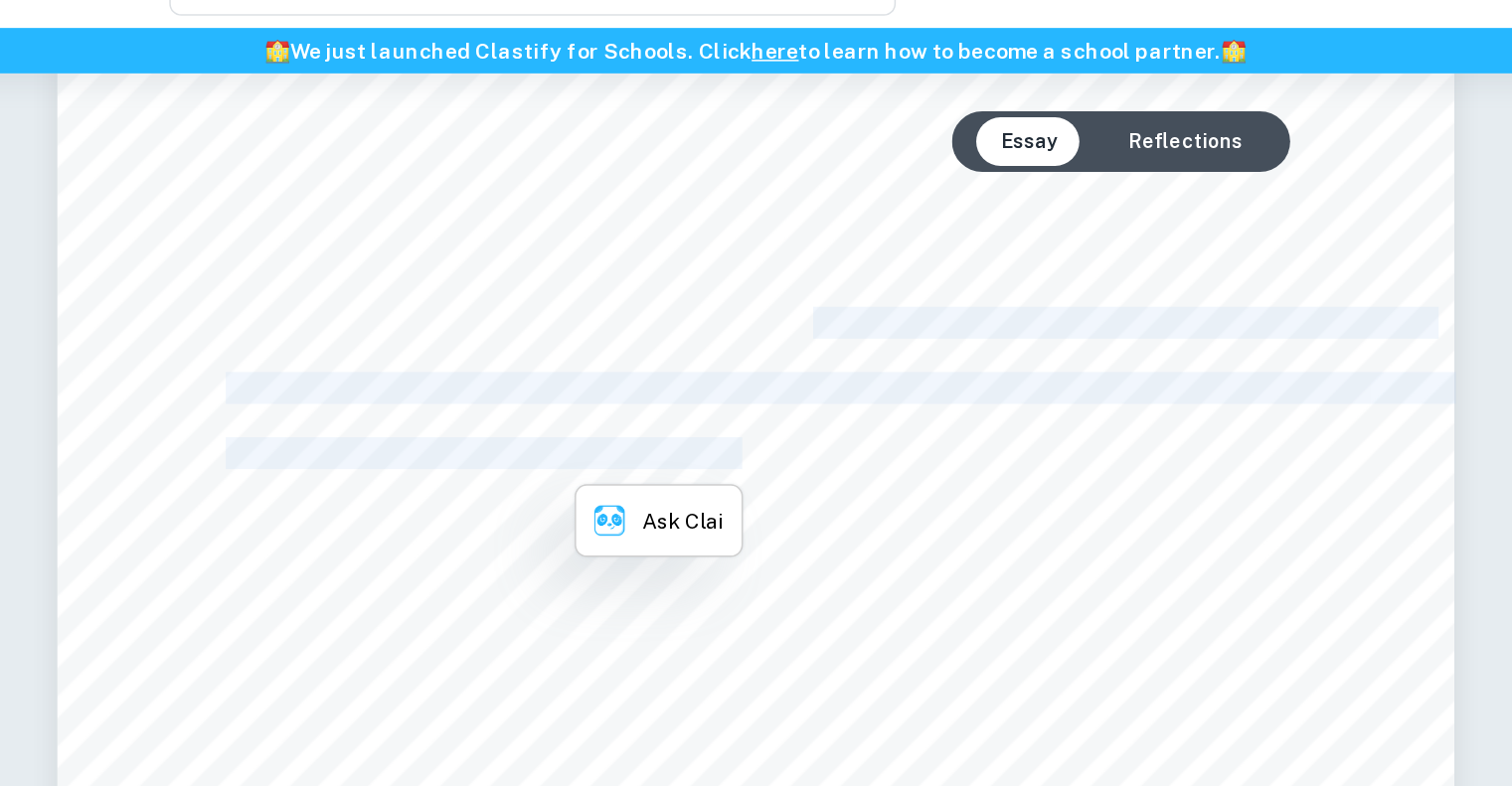 click on "of [DEMOGRAPHIC_DATA]nic verses and ?ad+ths (main sources of Shar+¿ah law) related to succession and" at bounding box center [831, 308] 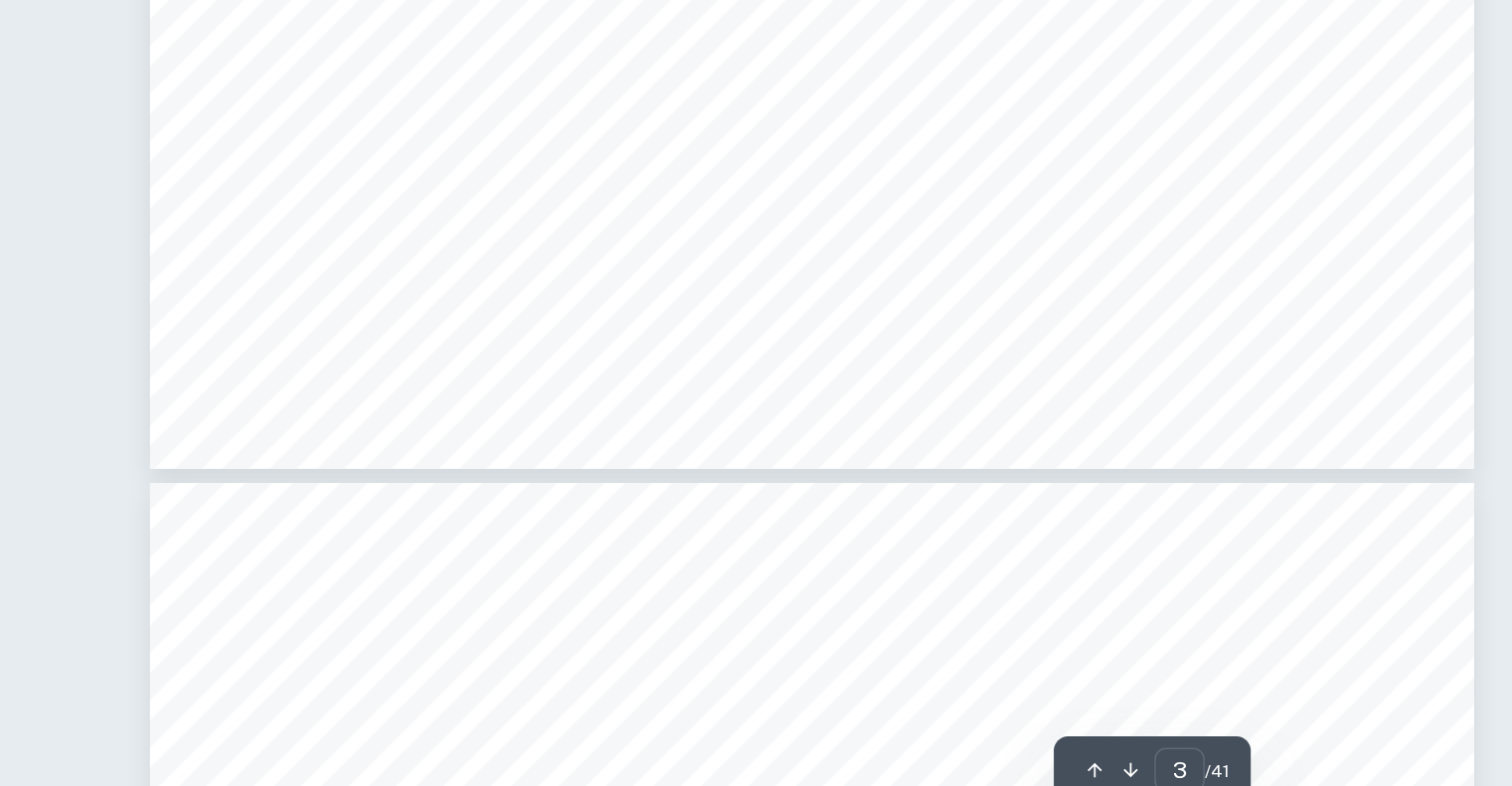 scroll, scrollTop: 3648, scrollLeft: 0, axis: vertical 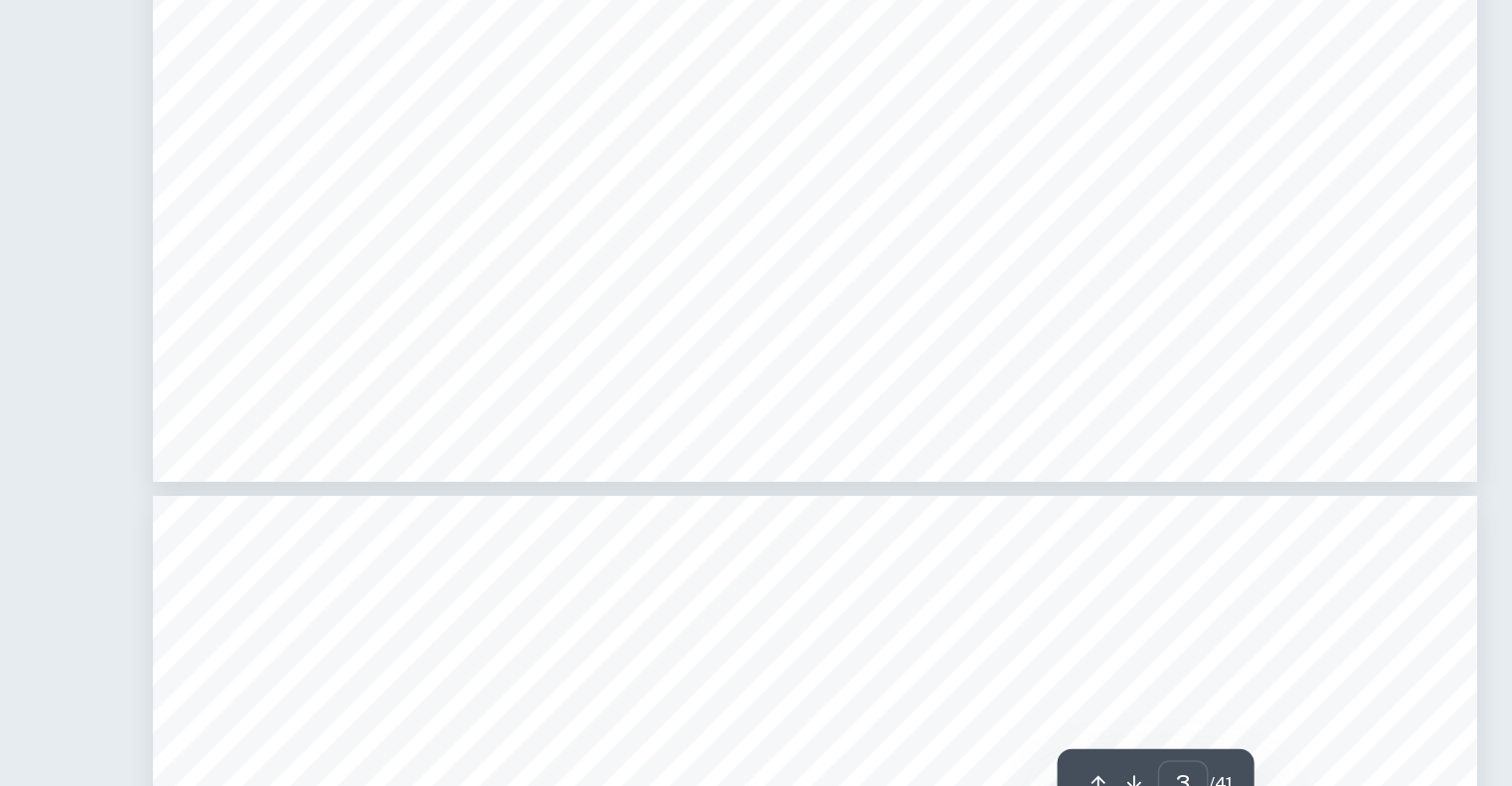 click on "This study aims to contribute to this discourse by examining the diverse interpretations" at bounding box center [783, 264] 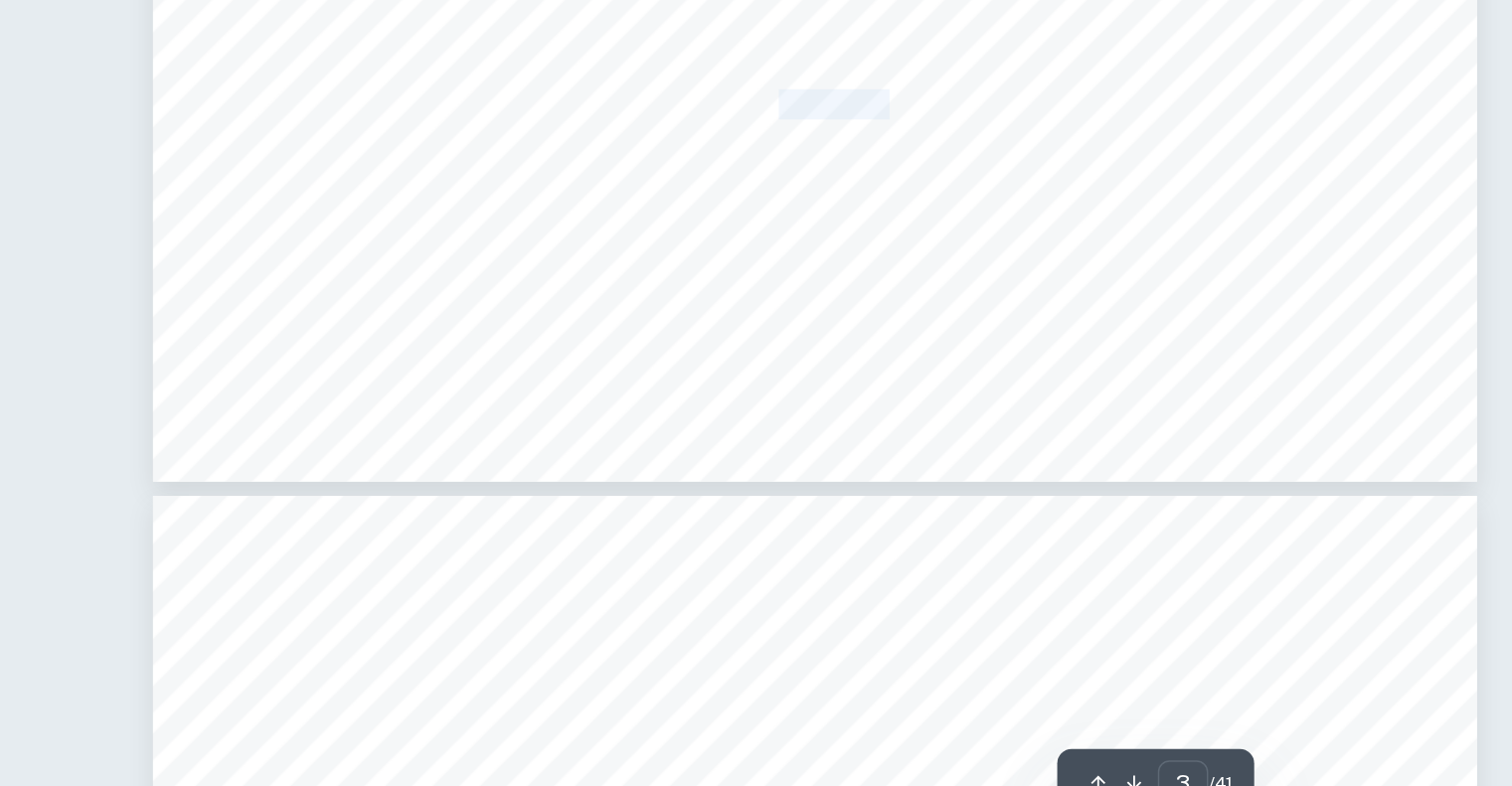 click on "This study aims to contribute to this discourse by examining the diverse interpretations" at bounding box center [783, 264] 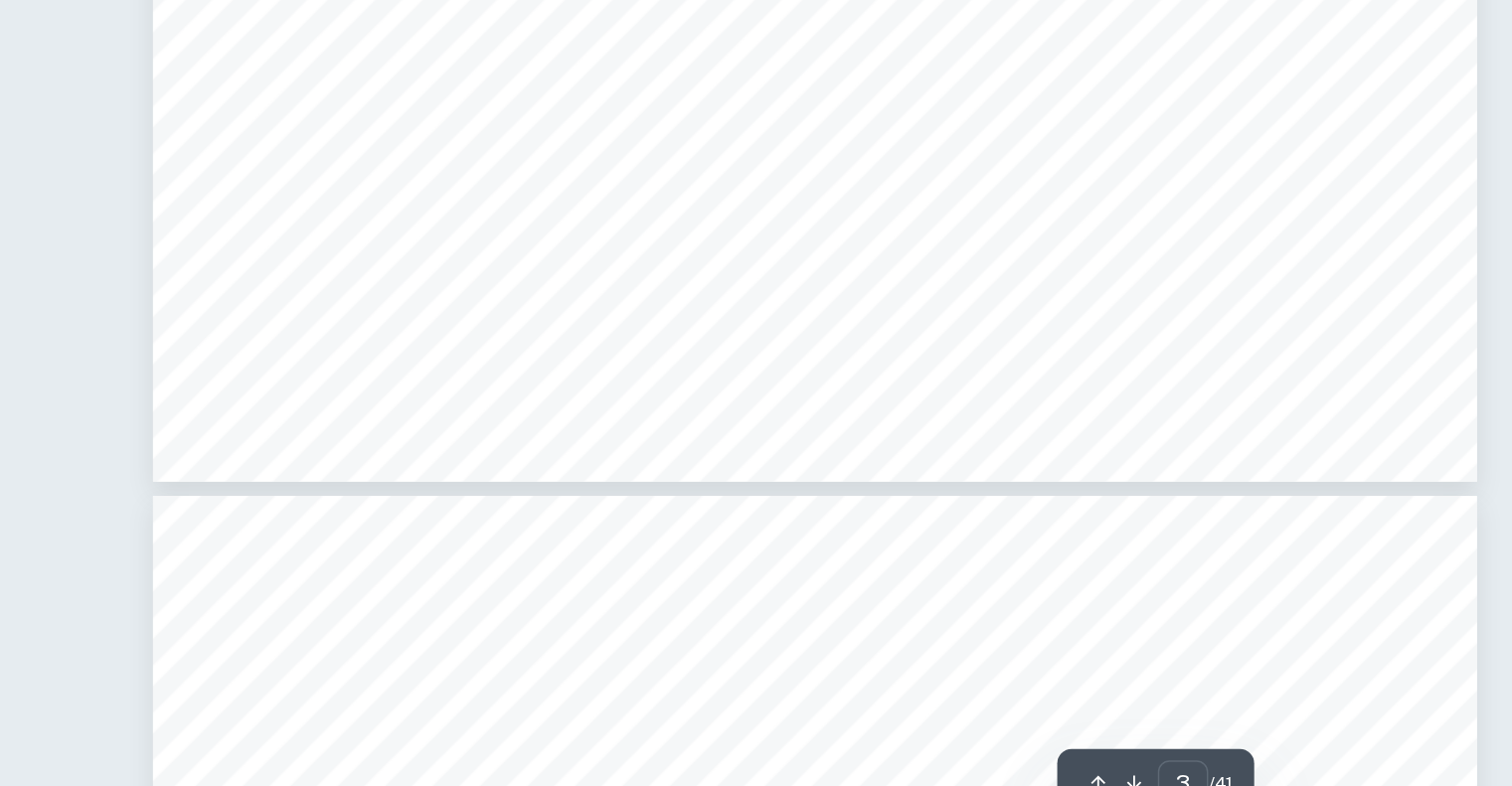 click on "¿Ashariyyah. The Ithn ¿[PERSON_NAME]+yah, also known as [DEMOGRAPHIC_DATA] or Imm+s, account for the" at bounding box center (872, 392) 